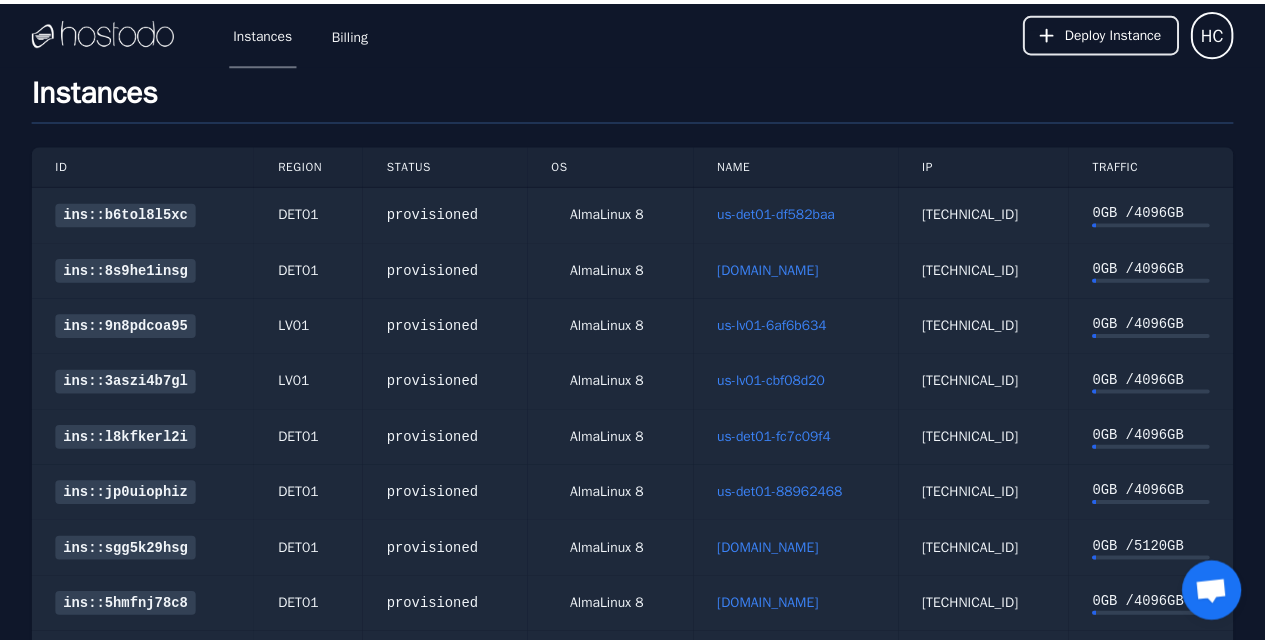 scroll, scrollTop: 0, scrollLeft: 0, axis: both 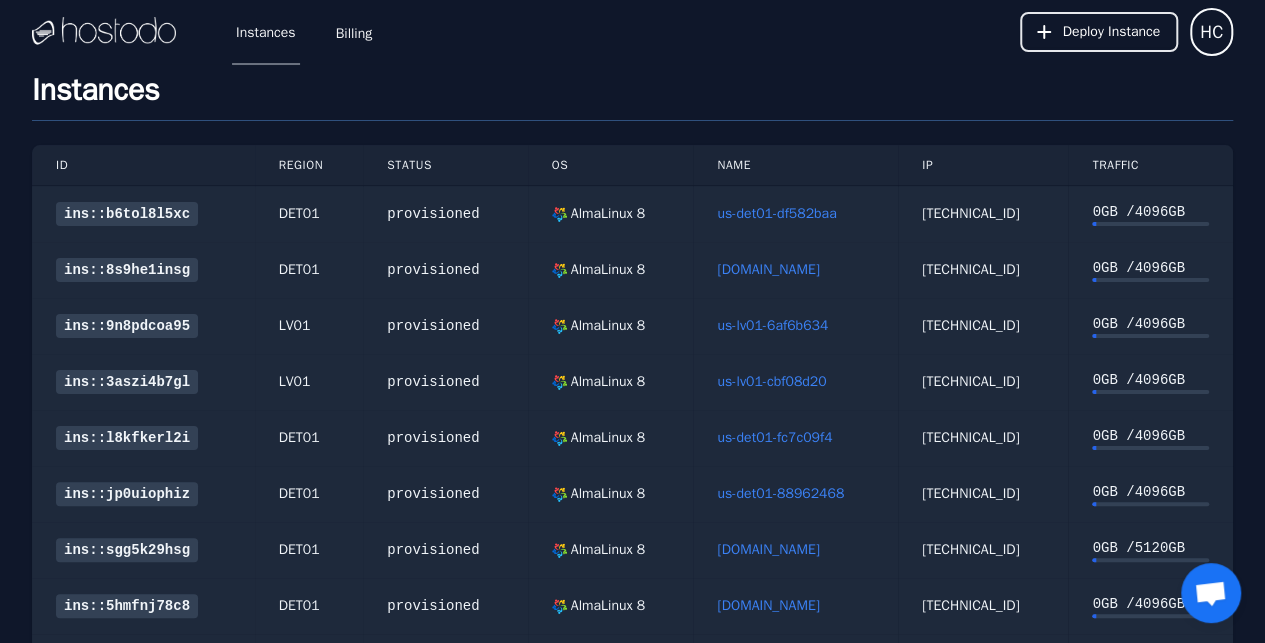 click at bounding box center [104, 32] 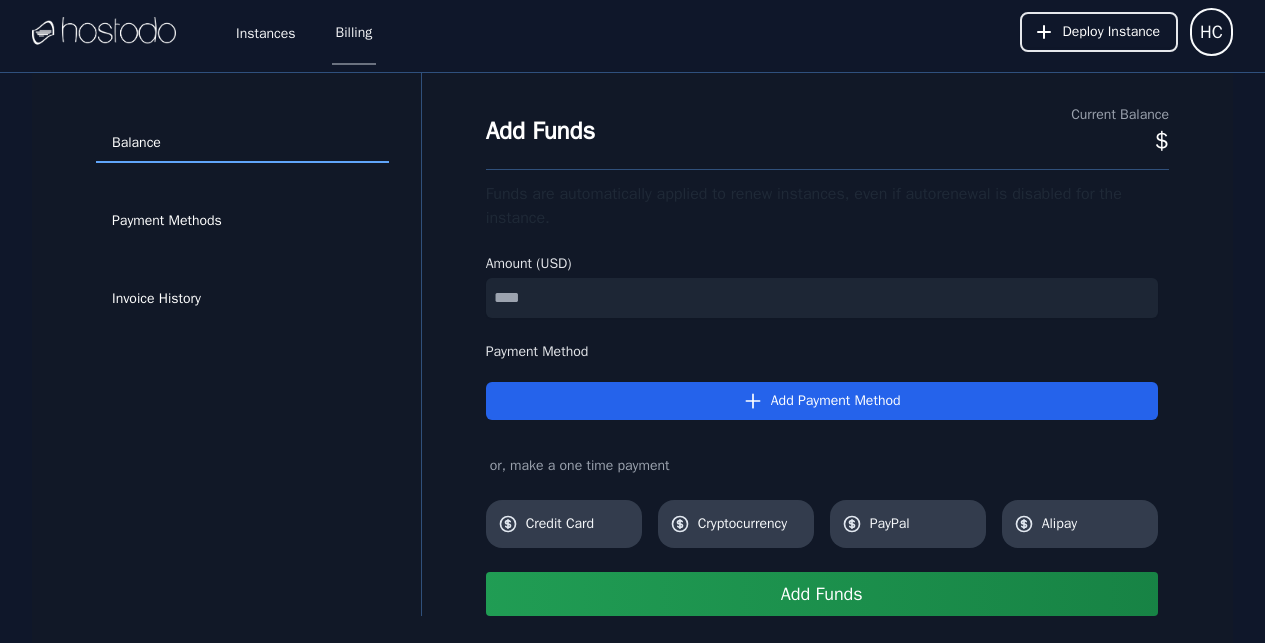 scroll, scrollTop: 0, scrollLeft: 0, axis: both 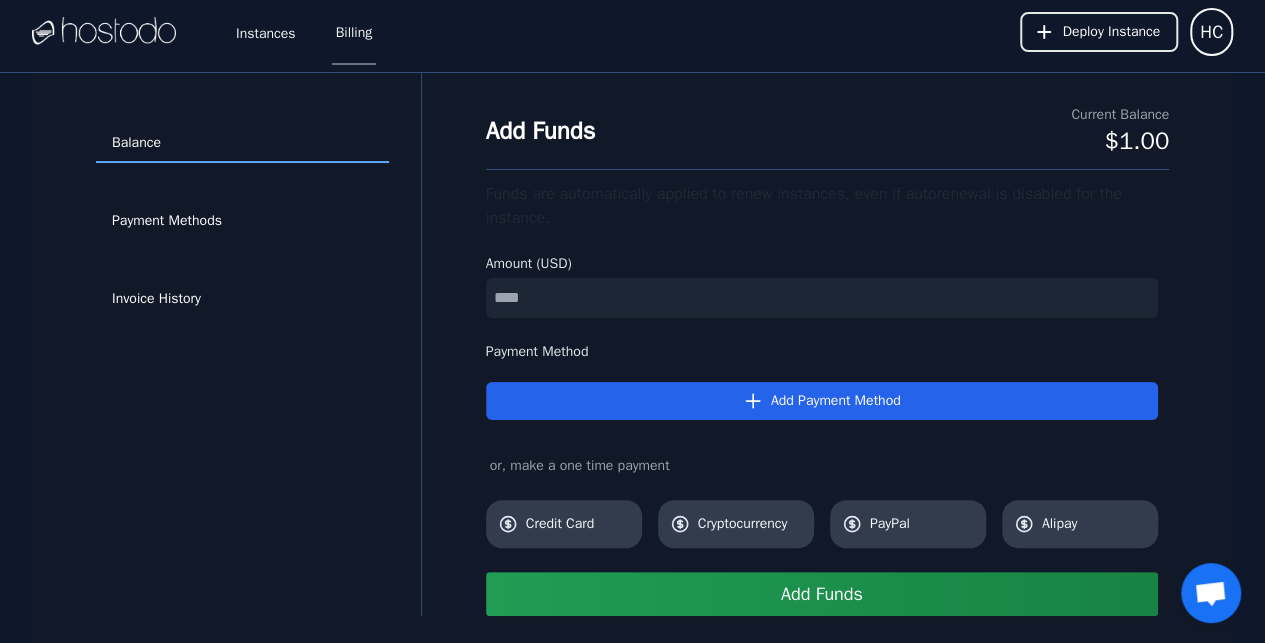 click at bounding box center [104, 32] 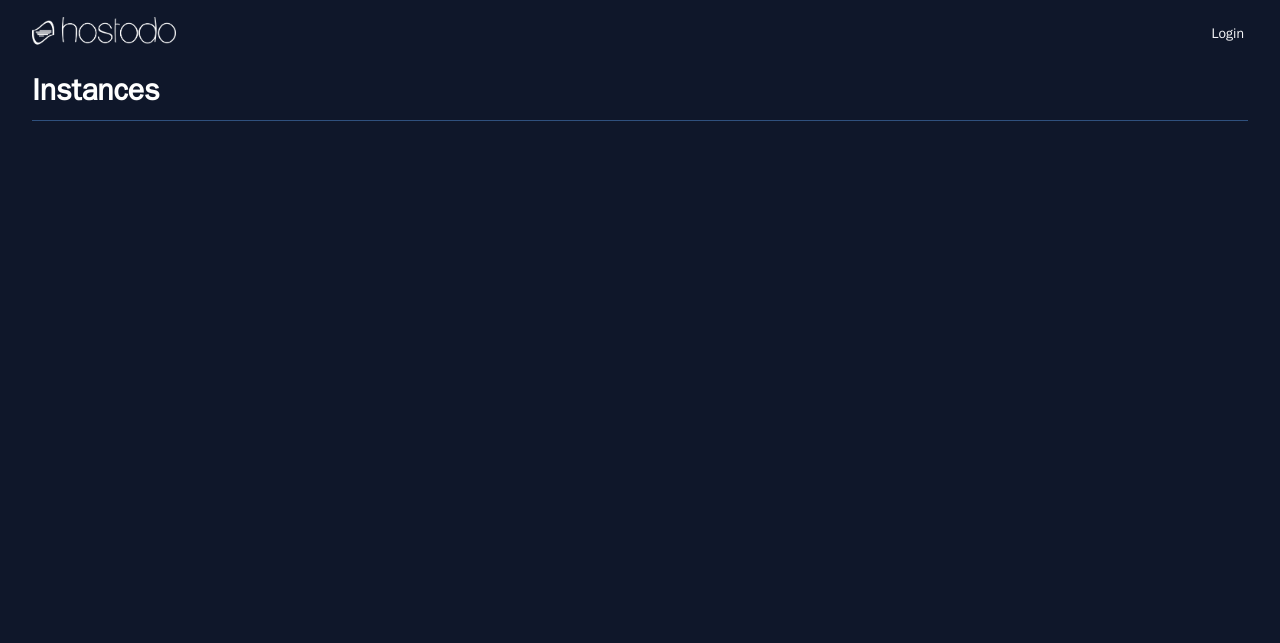 scroll, scrollTop: 0, scrollLeft: 0, axis: both 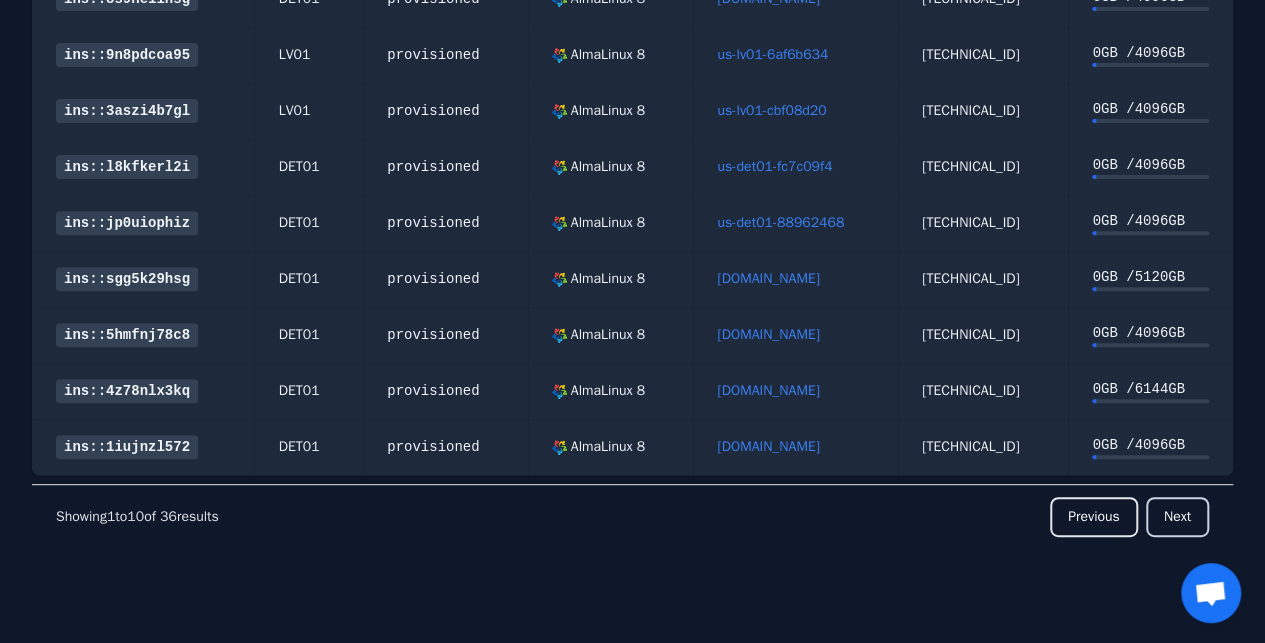 click on "Next" at bounding box center [1177, 517] 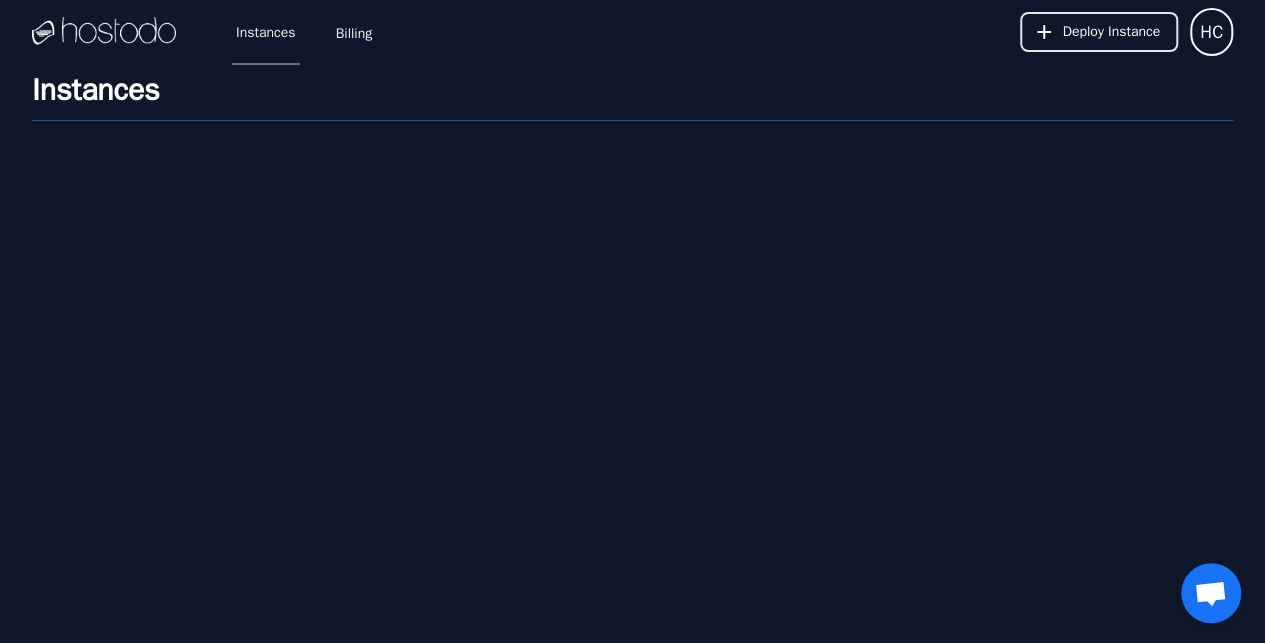 scroll, scrollTop: 0, scrollLeft: 0, axis: both 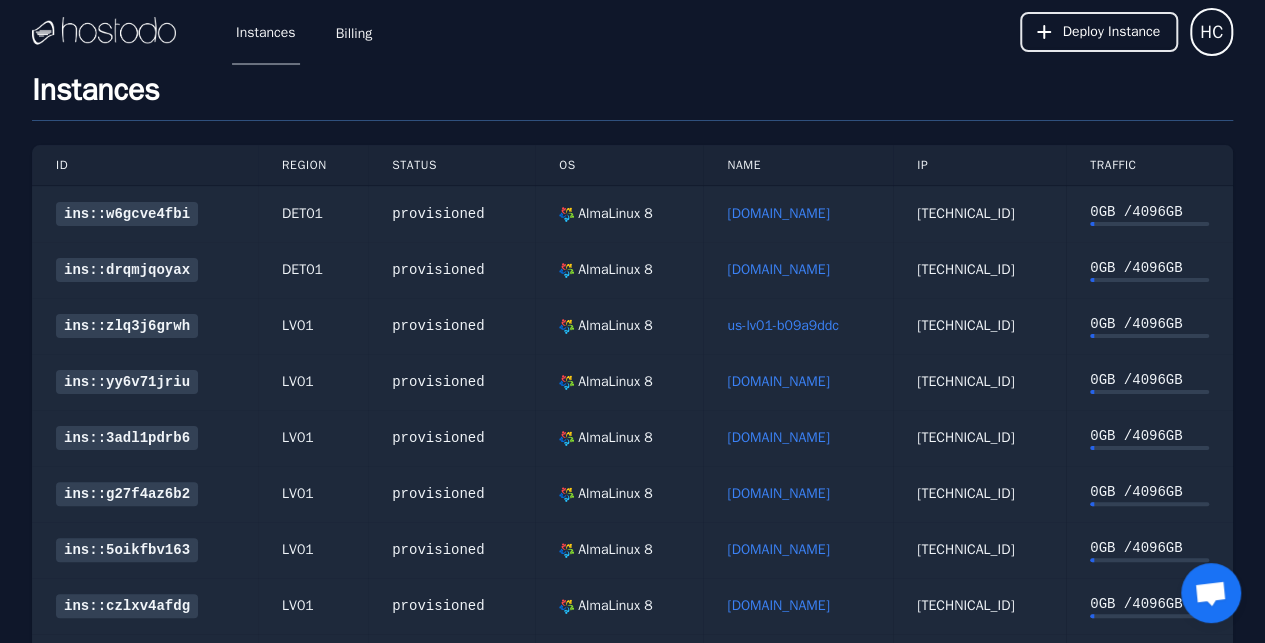 drag, startPoint x: 355, startPoint y: 36, endPoint x: 364, endPoint y: 44, distance: 12.0415945 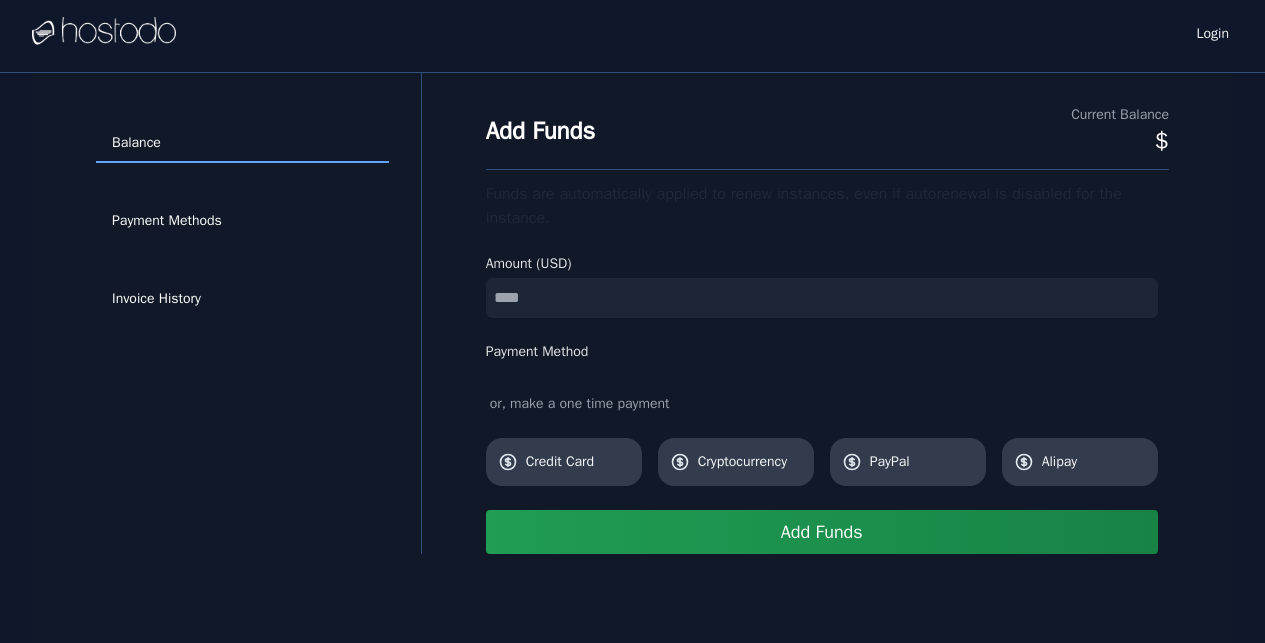 scroll, scrollTop: 0, scrollLeft: 0, axis: both 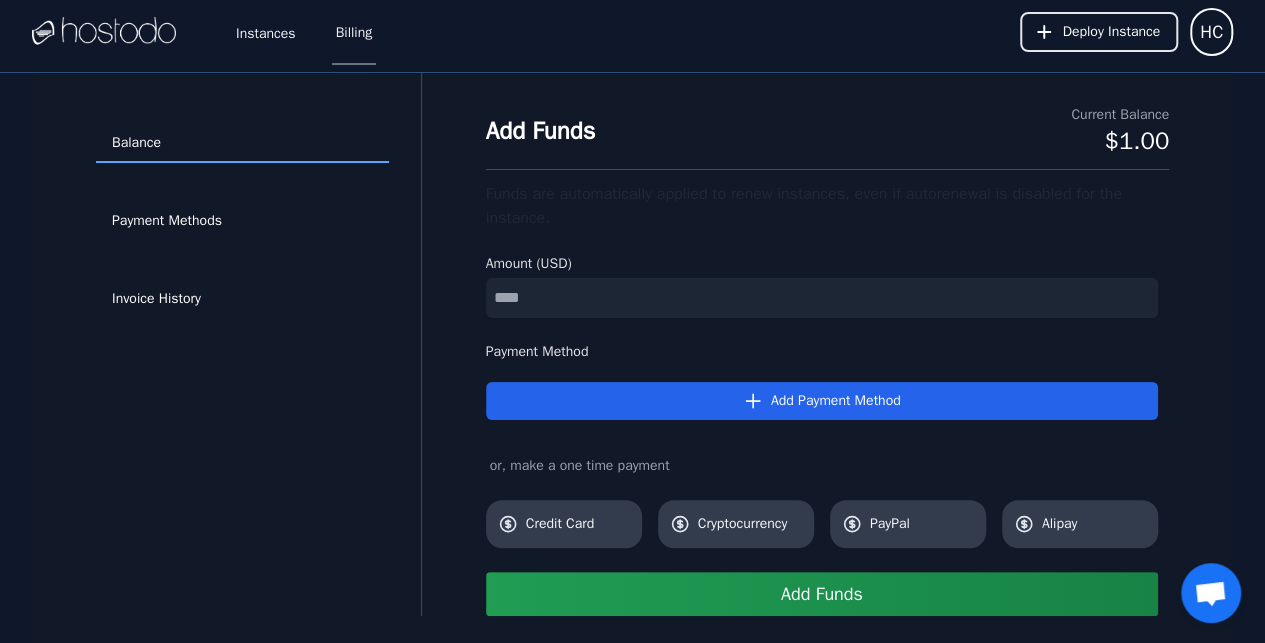 click at bounding box center (822, 298) 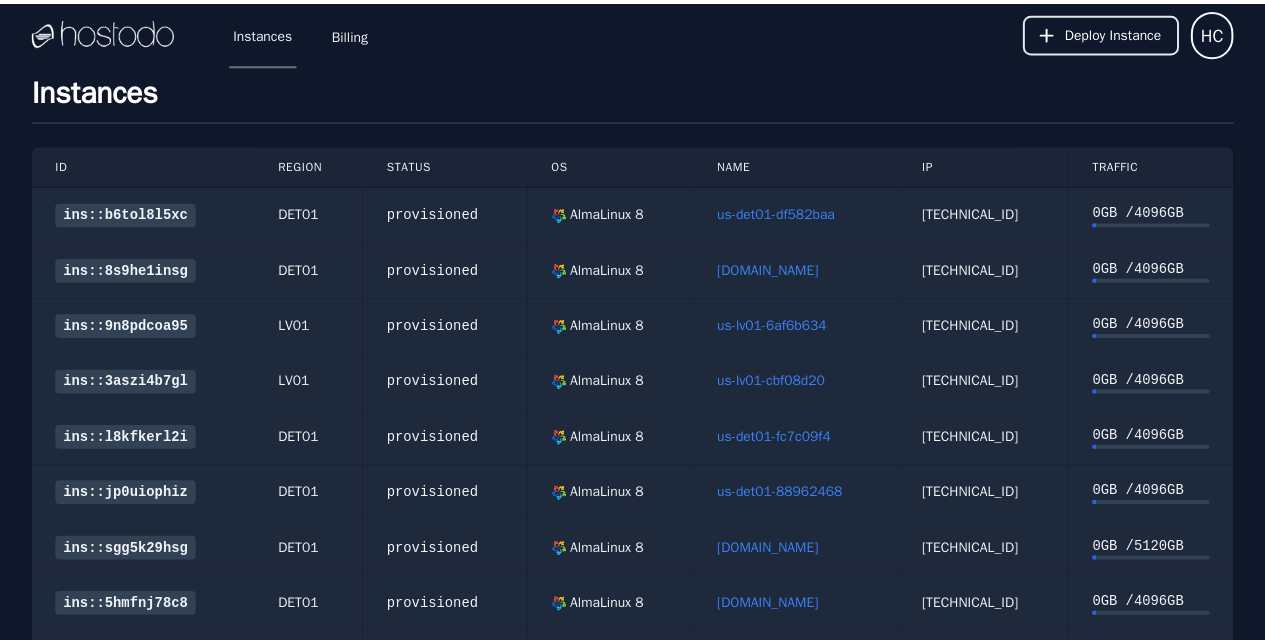 scroll, scrollTop: 0, scrollLeft: 0, axis: both 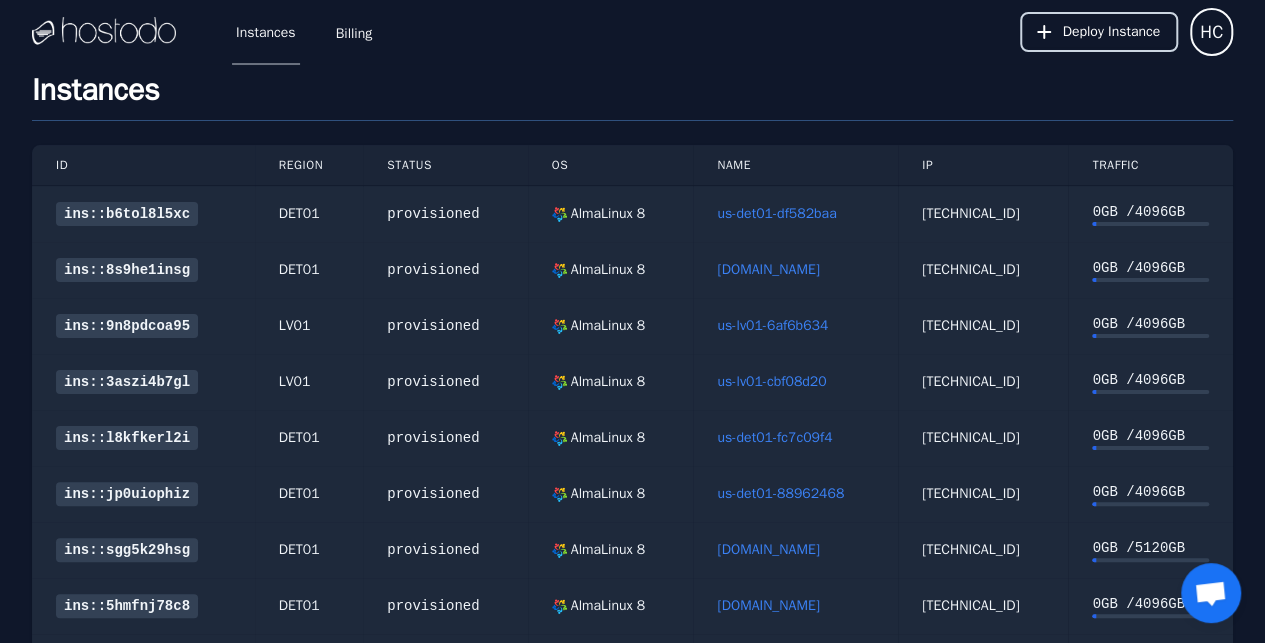 click on "Deploy Instance" at bounding box center [1099, 32] 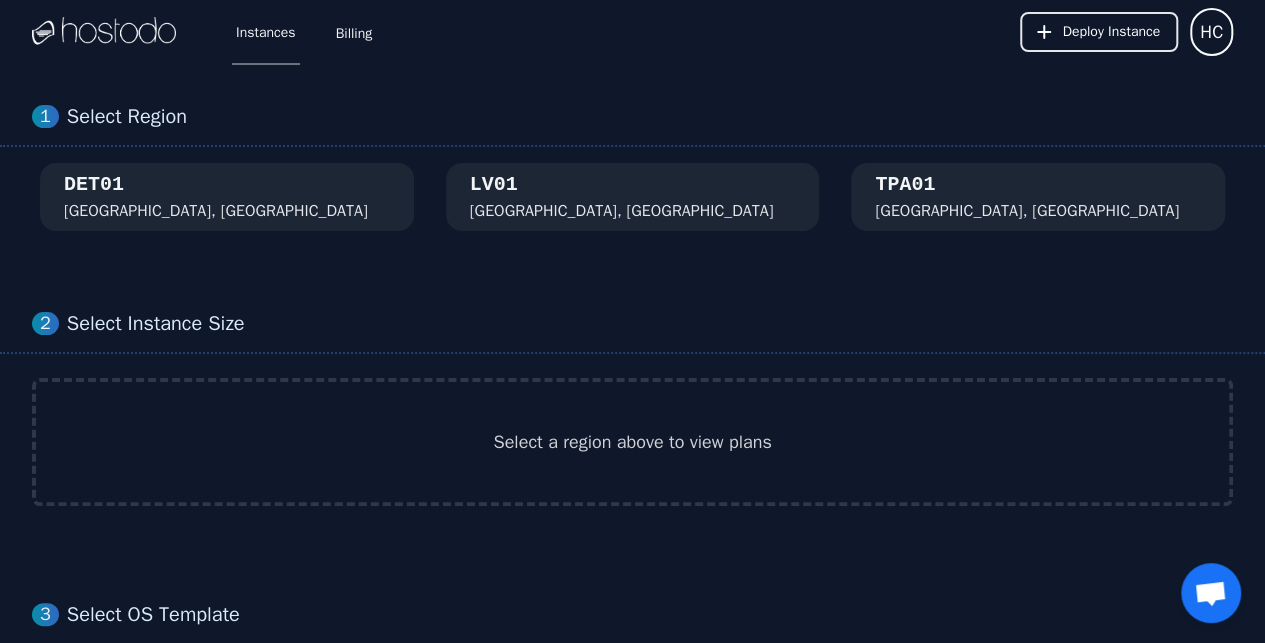 click on "DET01   Detroit, MI" at bounding box center [227, 197] 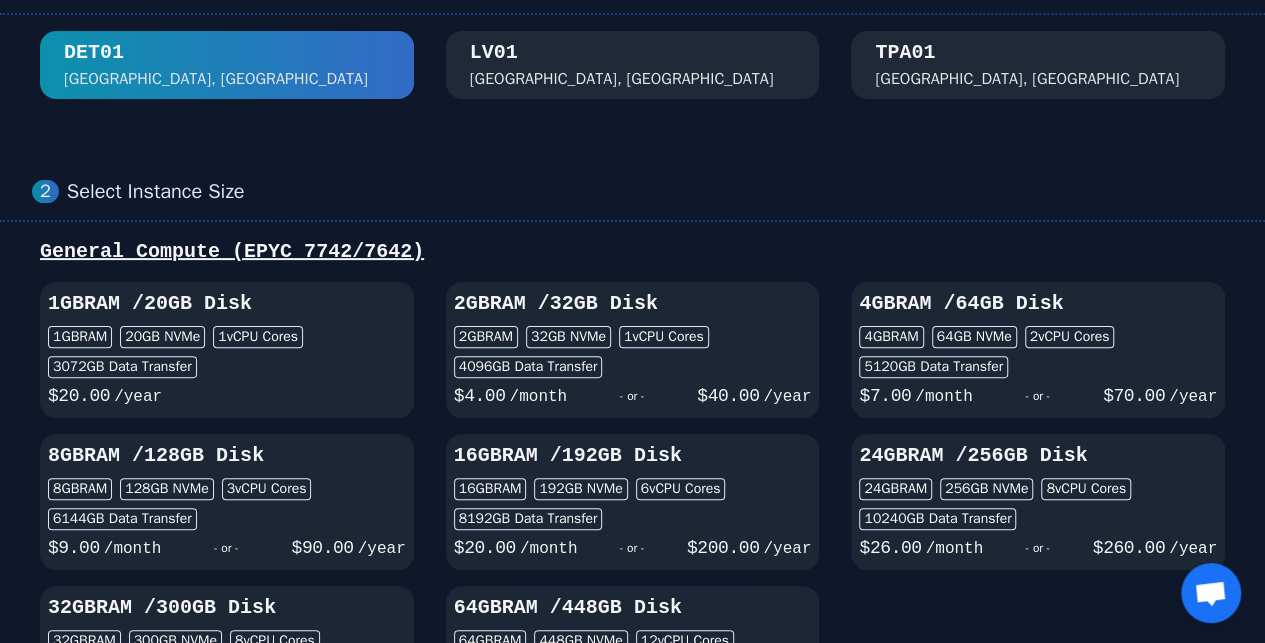 scroll, scrollTop: 133, scrollLeft: 0, axis: vertical 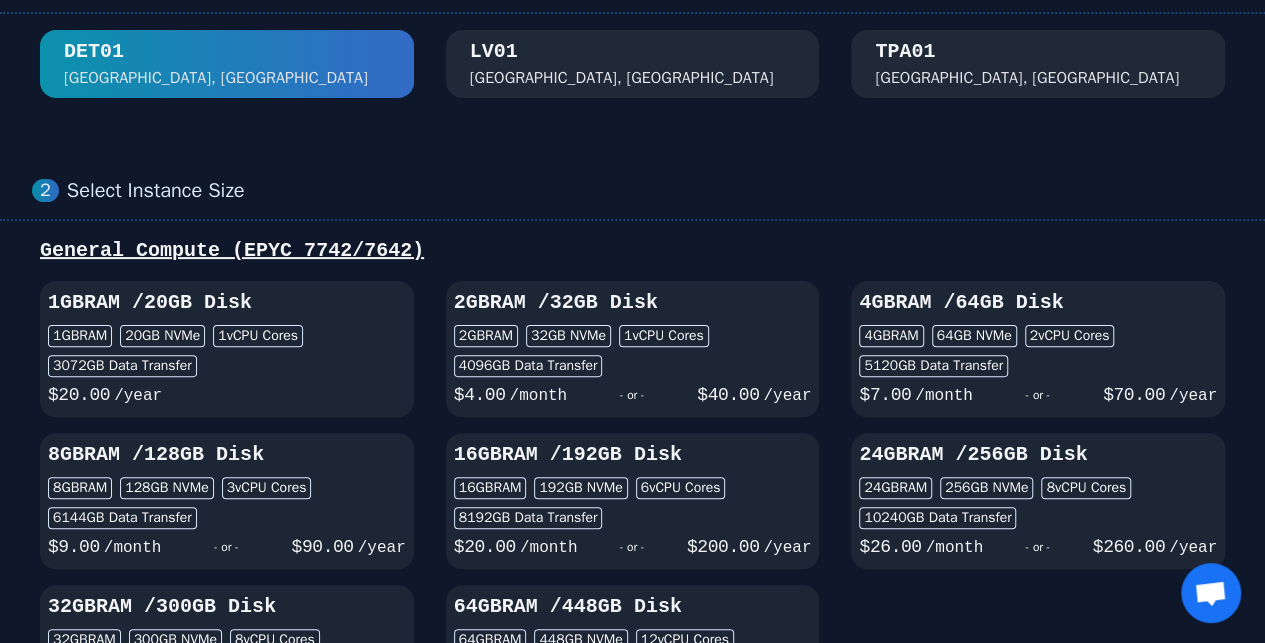 click on "- or -" at bounding box center (632, 395) 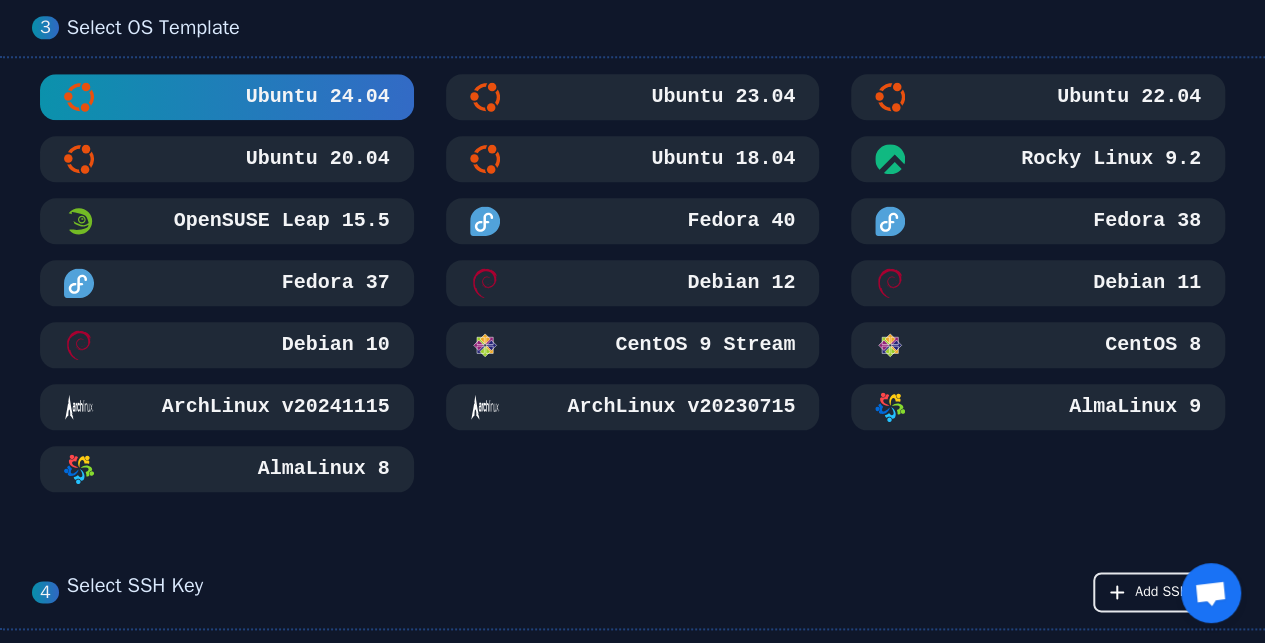 scroll, scrollTop: 933, scrollLeft: 0, axis: vertical 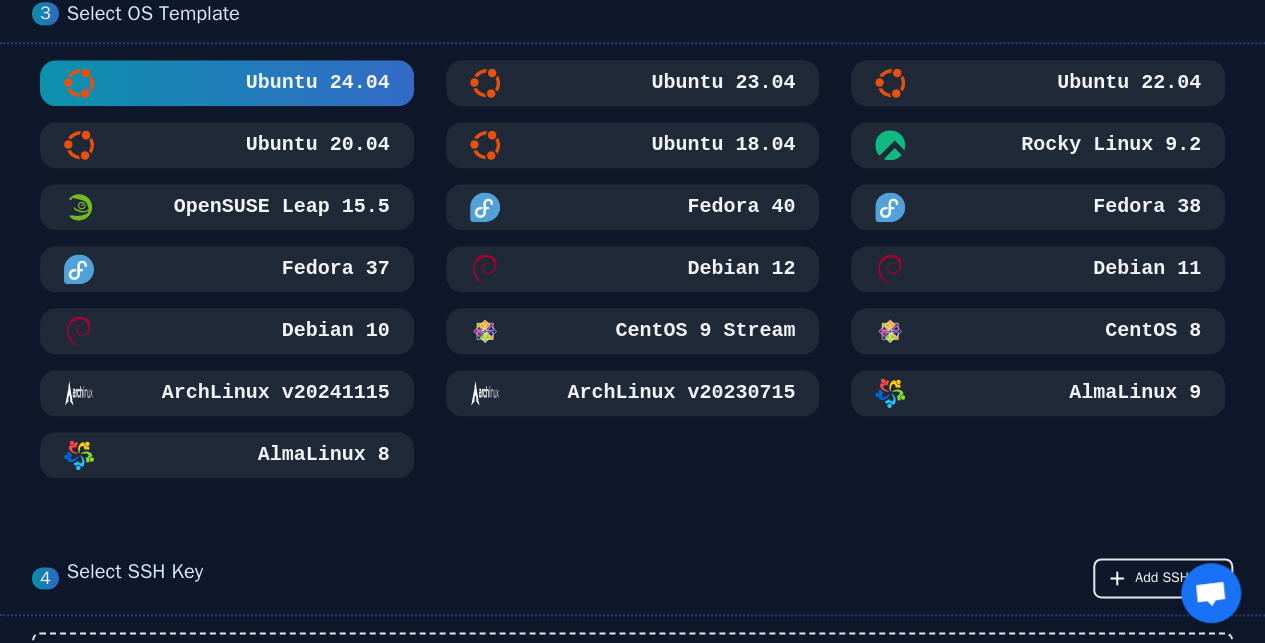 click on "AlmaLinux 8" at bounding box center [322, 455] 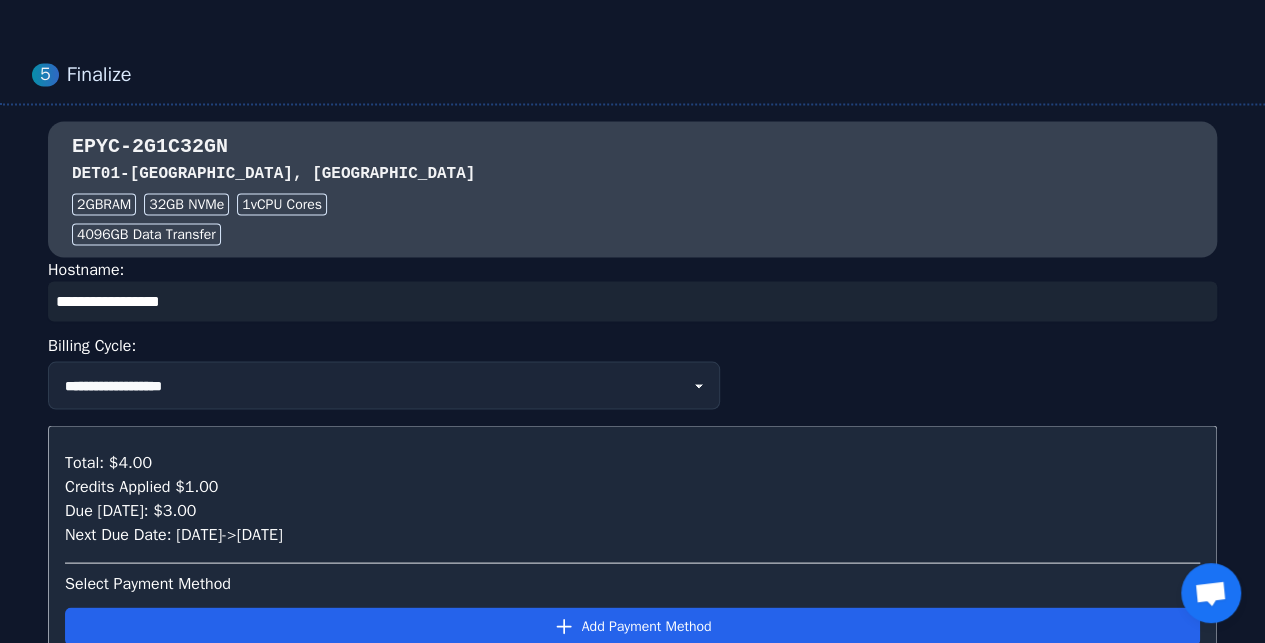 scroll, scrollTop: 2133, scrollLeft: 0, axis: vertical 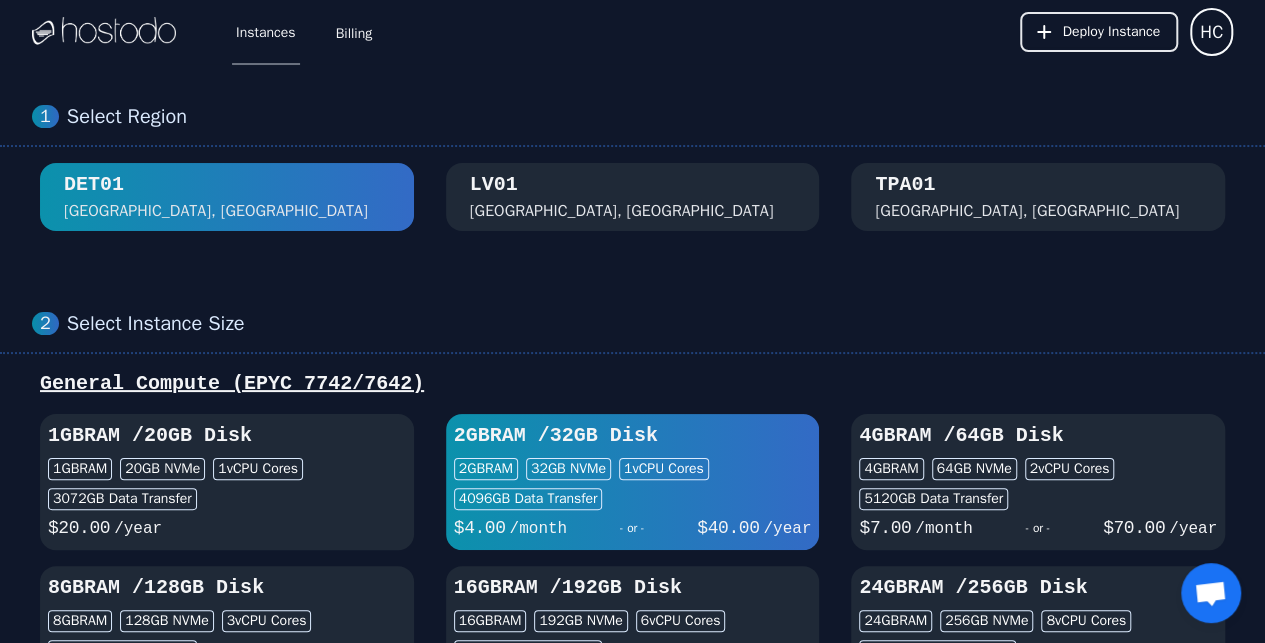 click on "Billing" at bounding box center [354, 32] 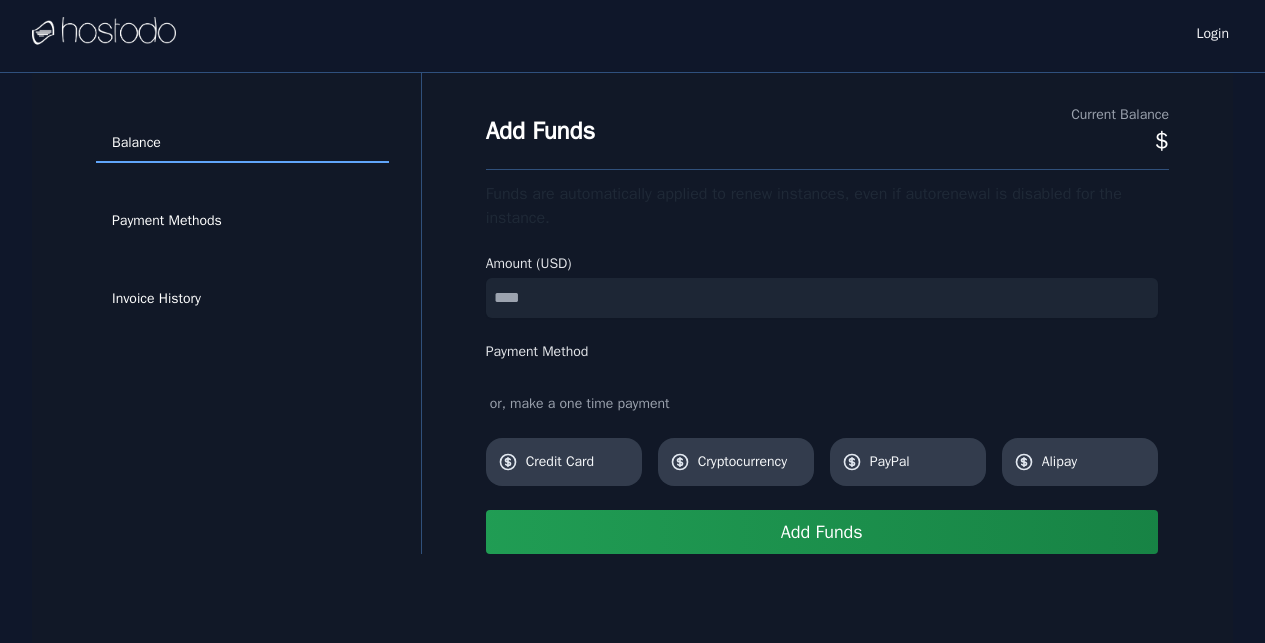 scroll, scrollTop: 0, scrollLeft: 0, axis: both 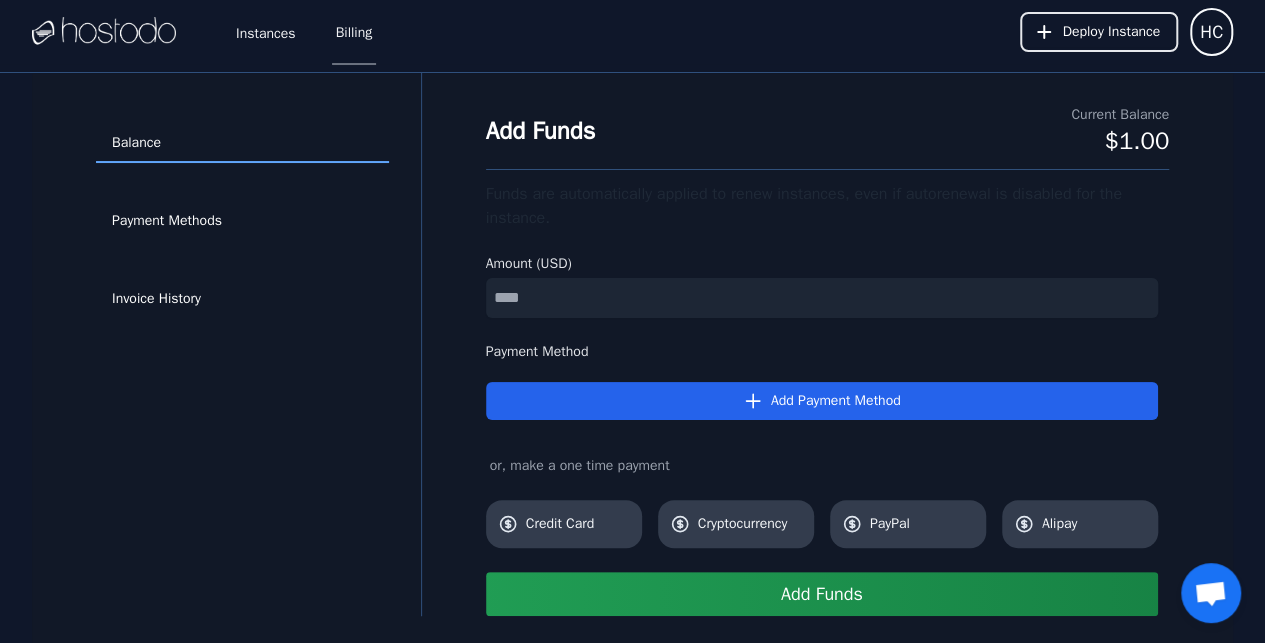 click at bounding box center (822, 298) 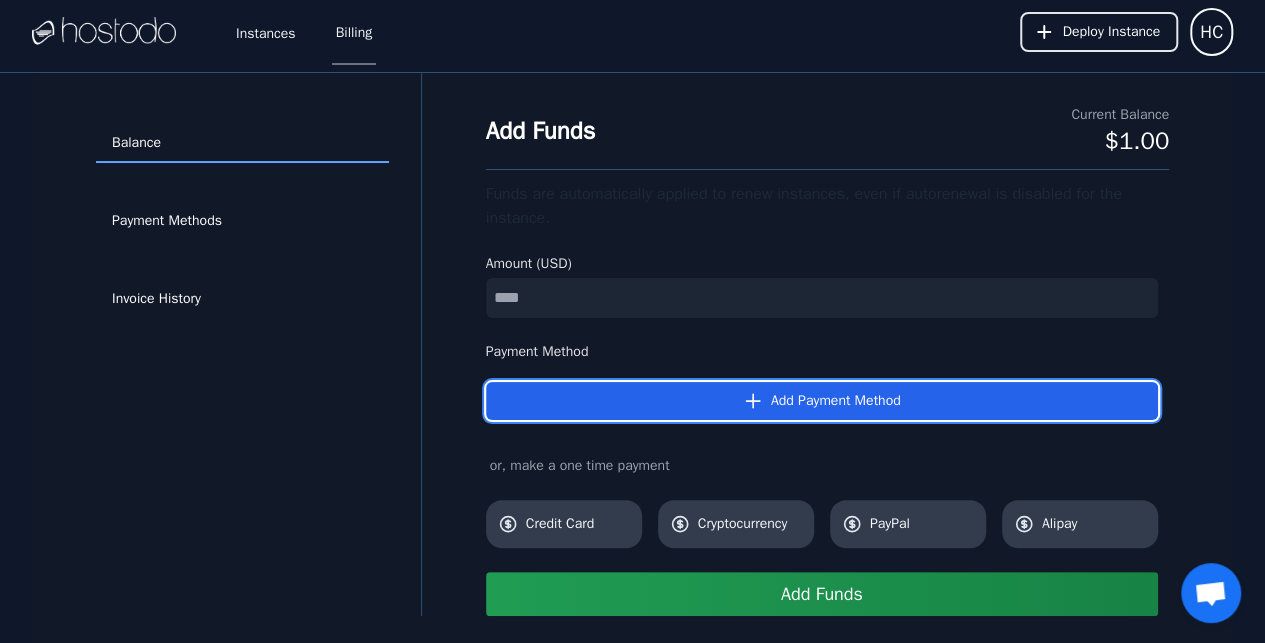 click on "Add Payment Method" at bounding box center [822, 401] 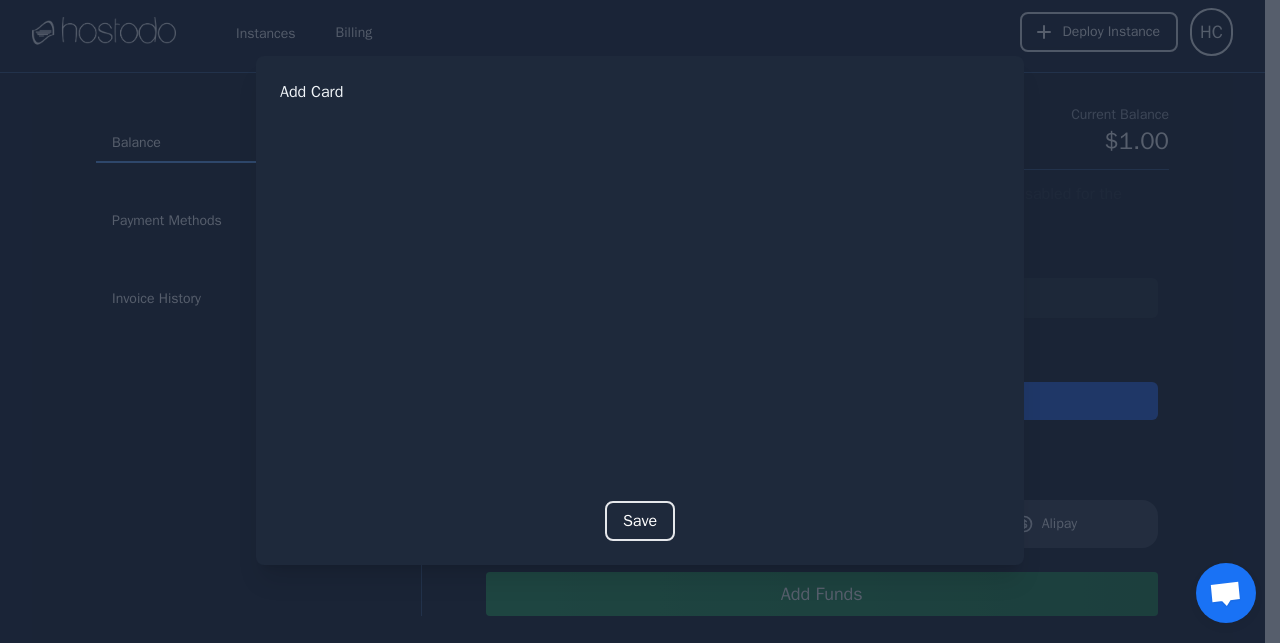 click at bounding box center [640, 321] 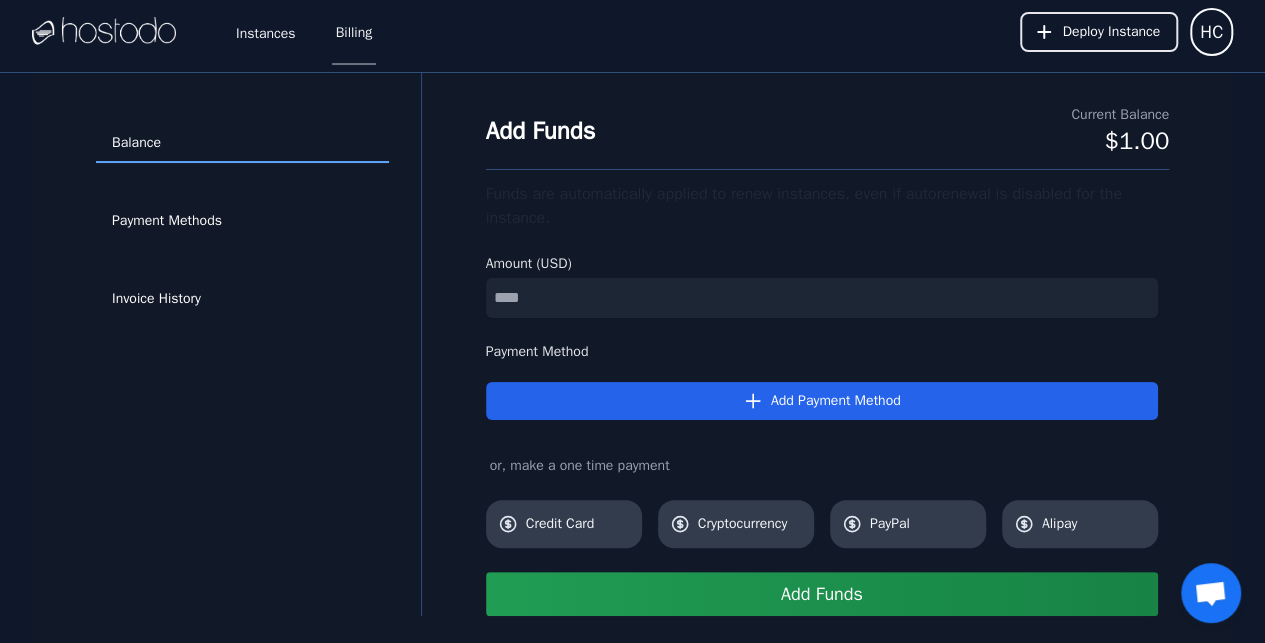 click on "Cryptocurrency" at bounding box center [736, 524] 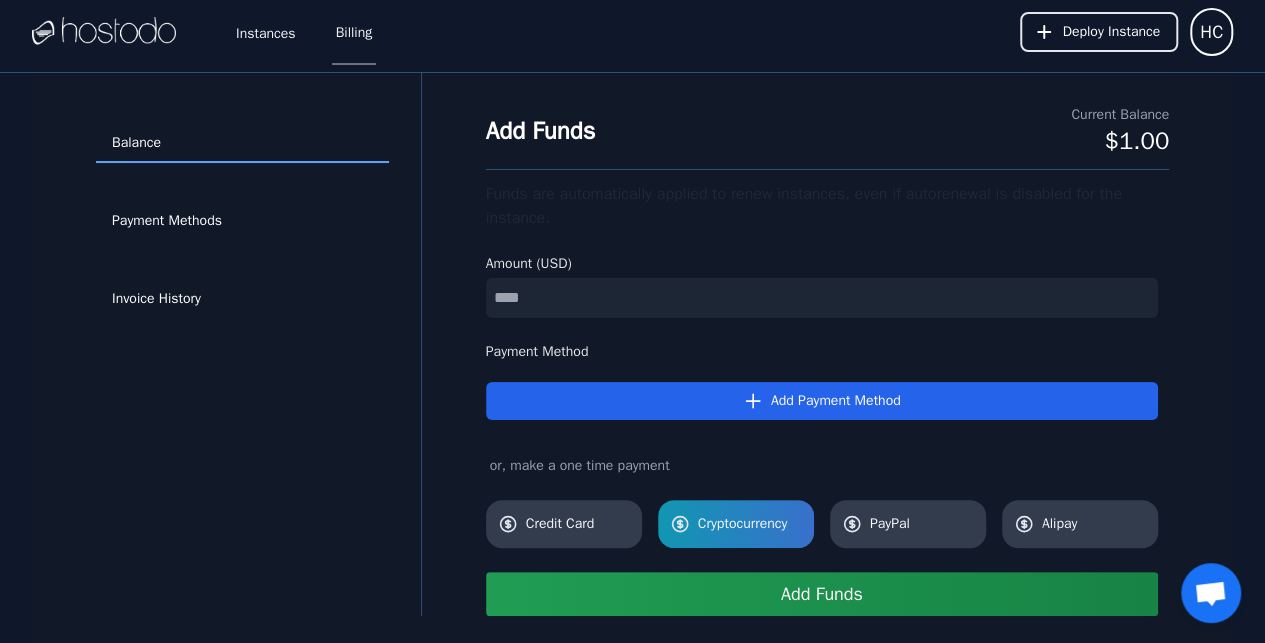 click on "Add Funds" at bounding box center (822, 594) 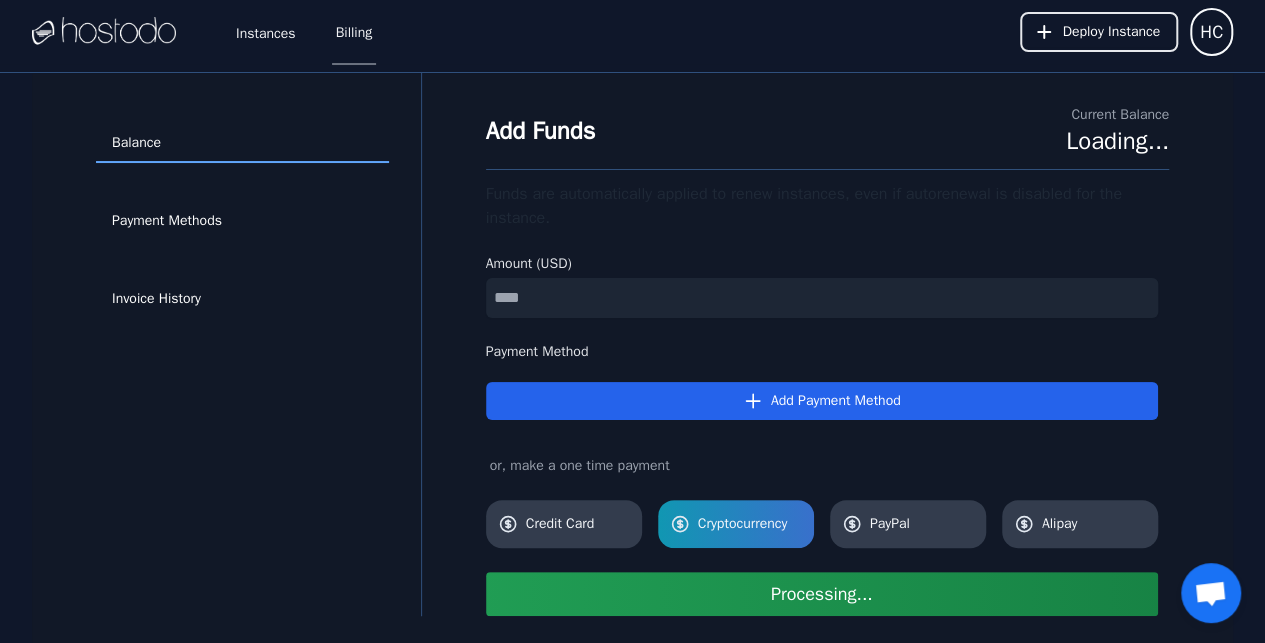 type 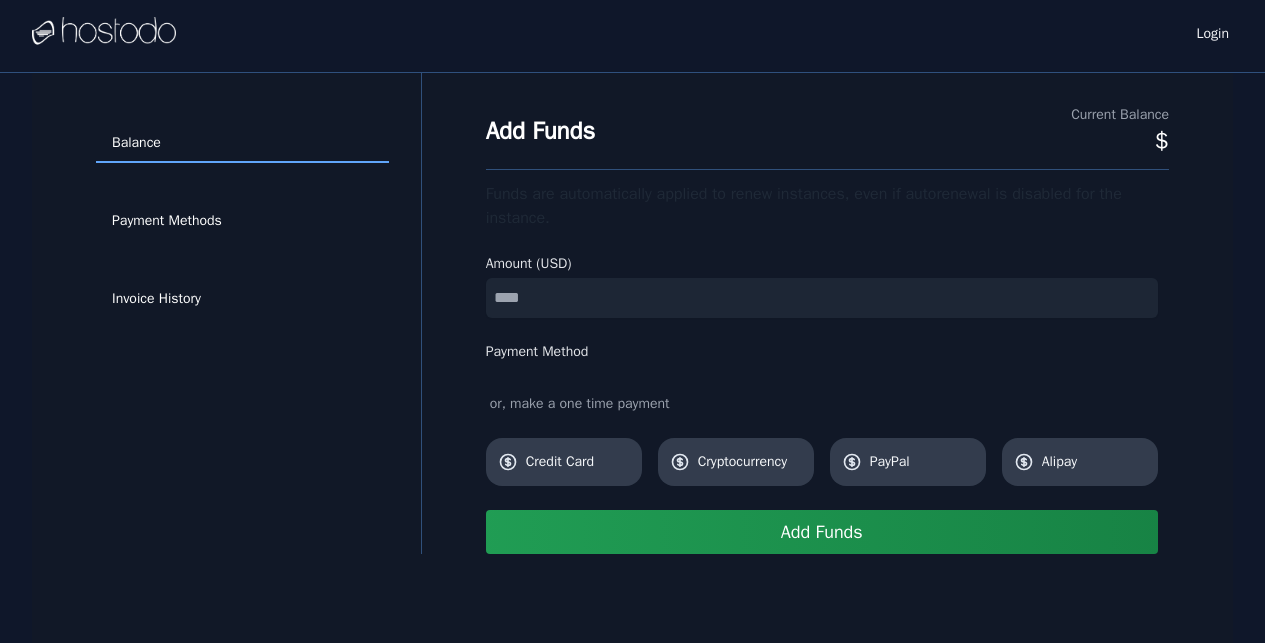 scroll, scrollTop: 0, scrollLeft: 0, axis: both 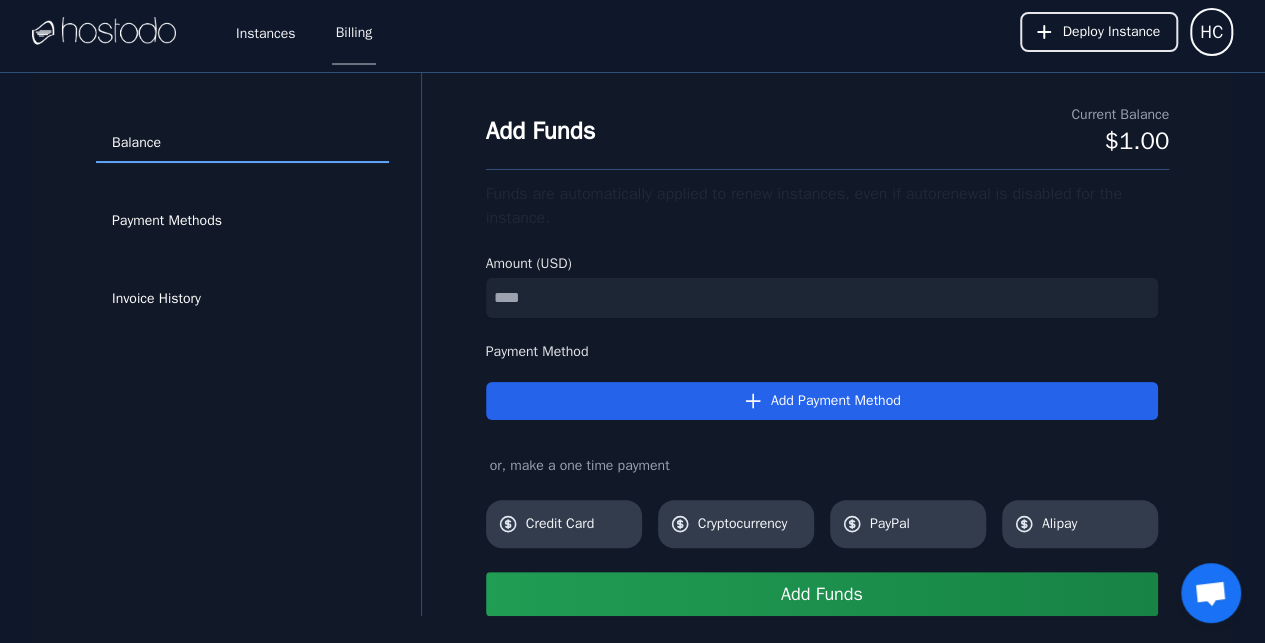 click on "Cryptocurrency" at bounding box center (750, 524) 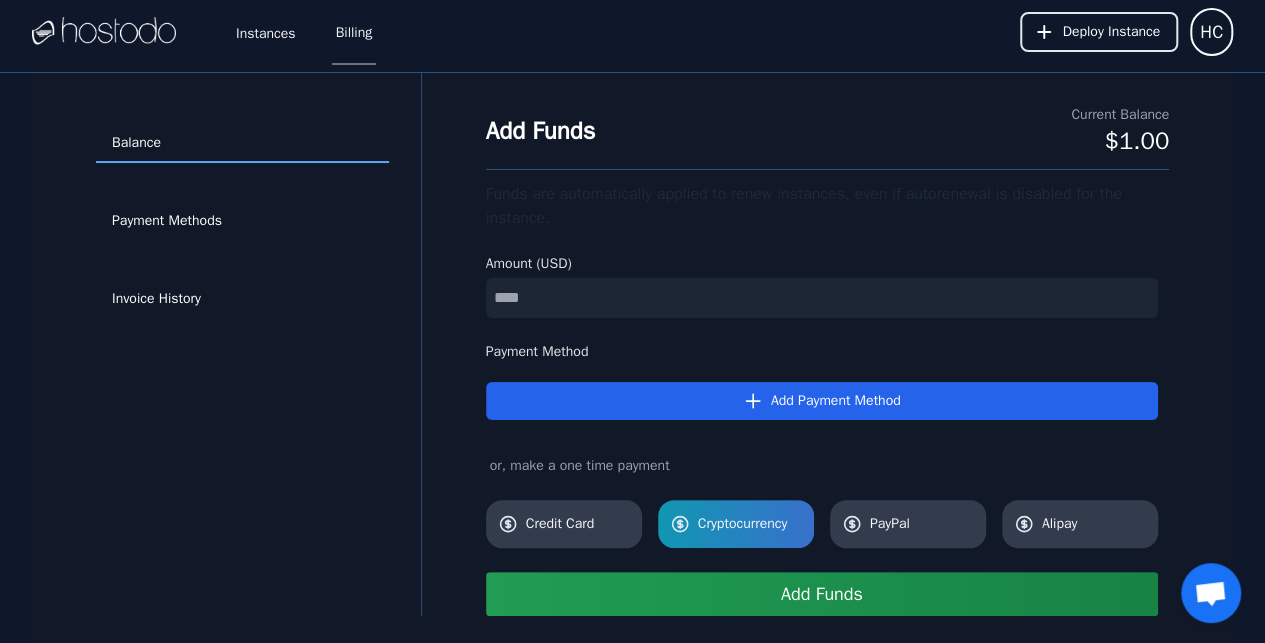 click on "Add Funds" at bounding box center [822, 594] 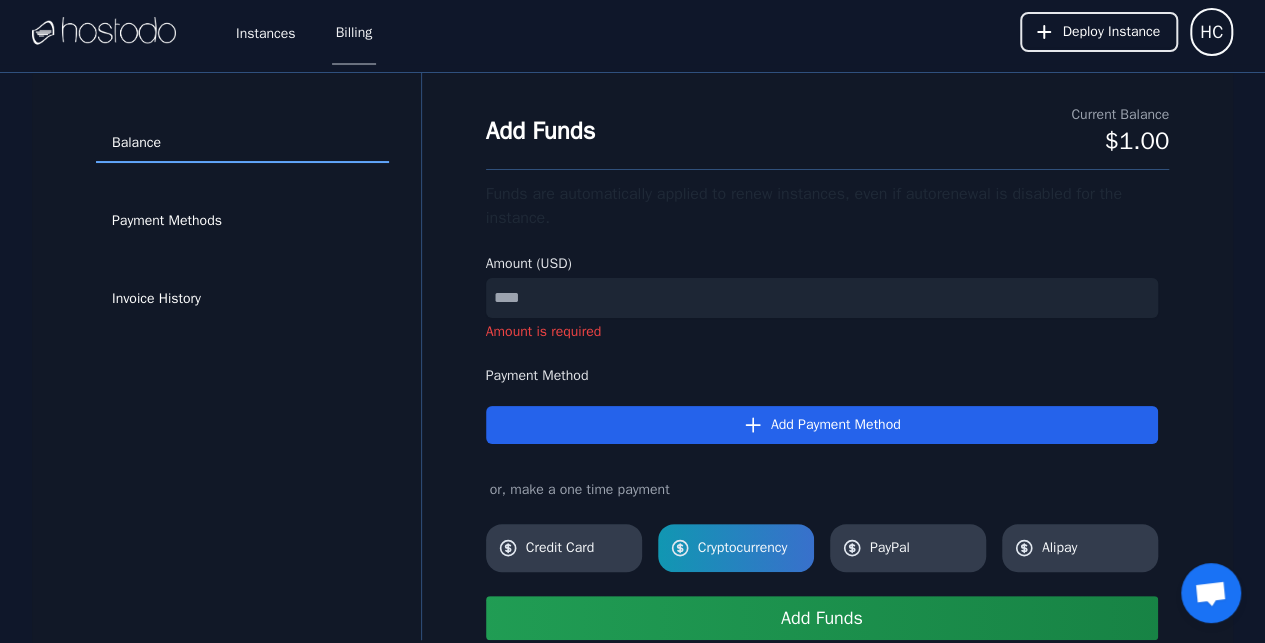 click on "**" at bounding box center [822, 298] 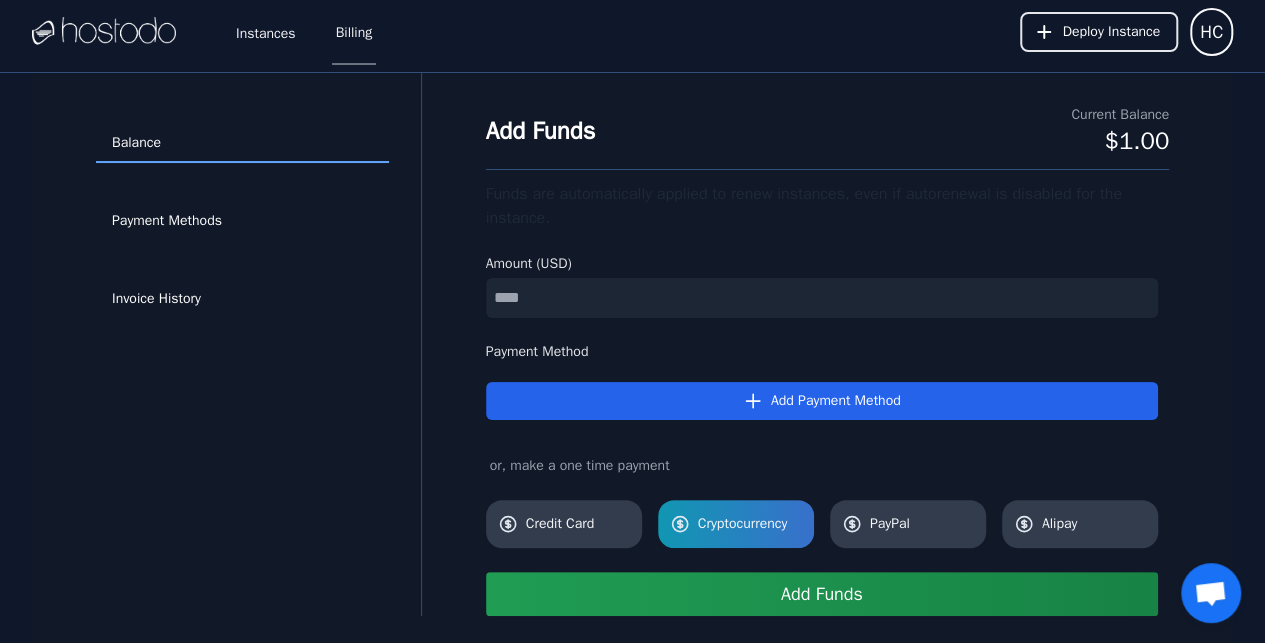 type on "**" 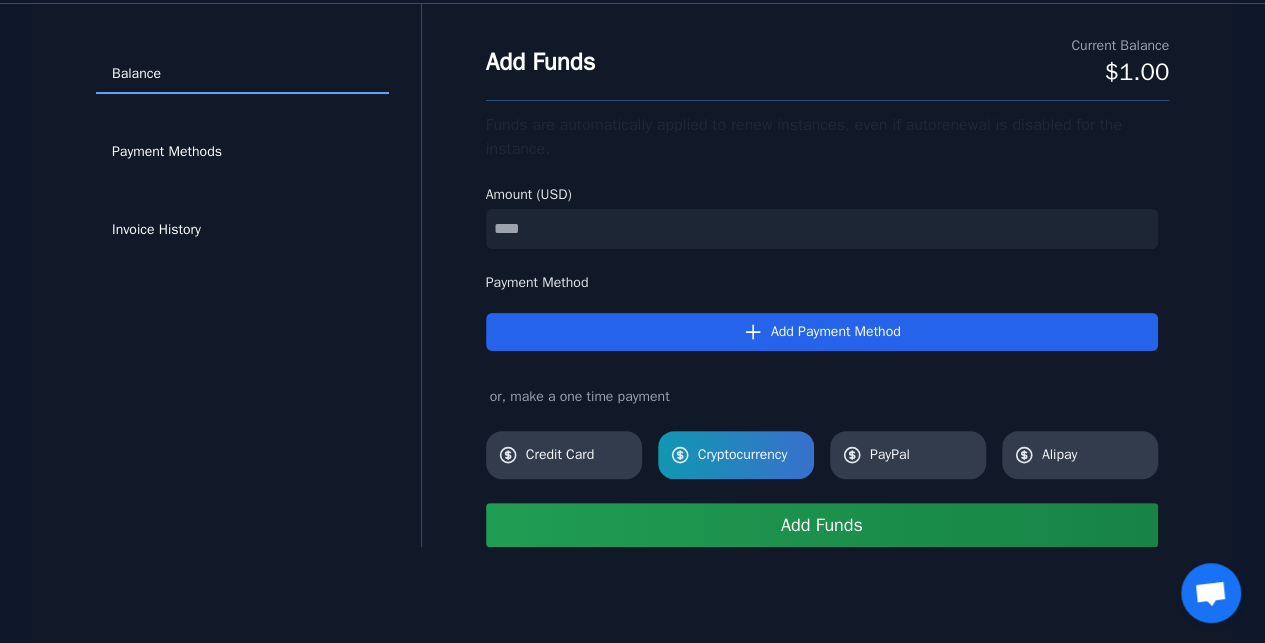scroll, scrollTop: 72, scrollLeft: 0, axis: vertical 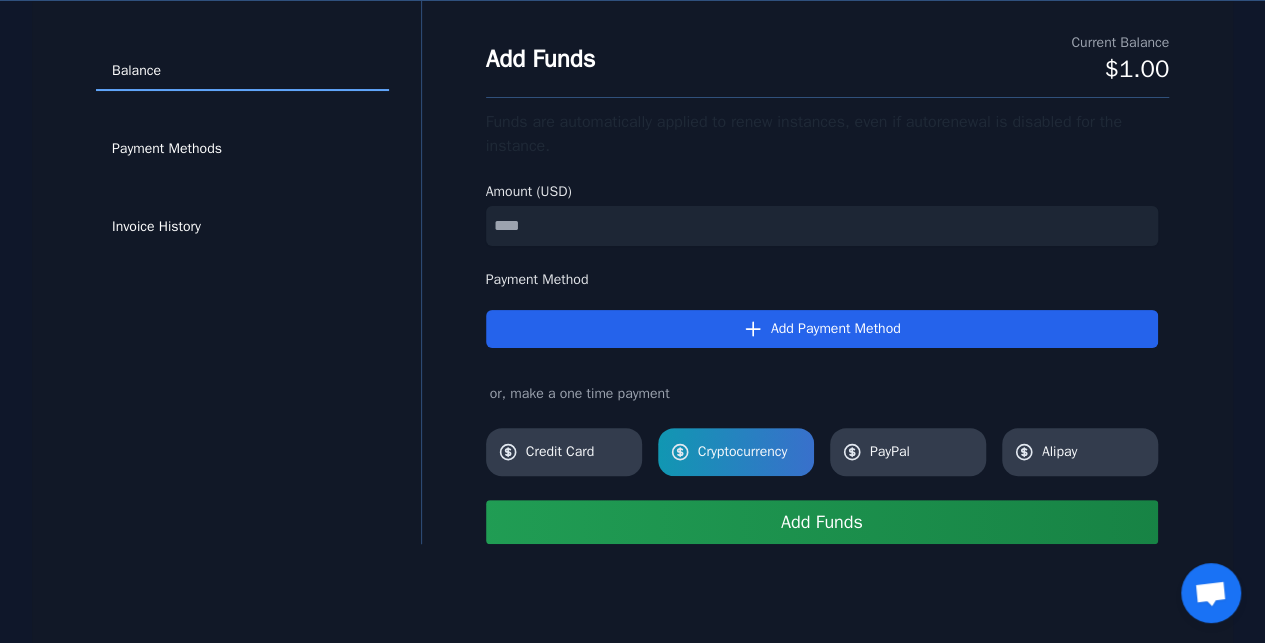 click on "Balance Payment Methods Invoice History Add Funds Current Balance $1.00 Funds are automatically applied to renew instances, even if autorenewal is disabled for the instance. Amount (USD) ** Payment Method Add Payment Method or, make a one time payment Credit Card Cryptocurrency PayPal Alipay Add Funds" at bounding box center (632, 322) 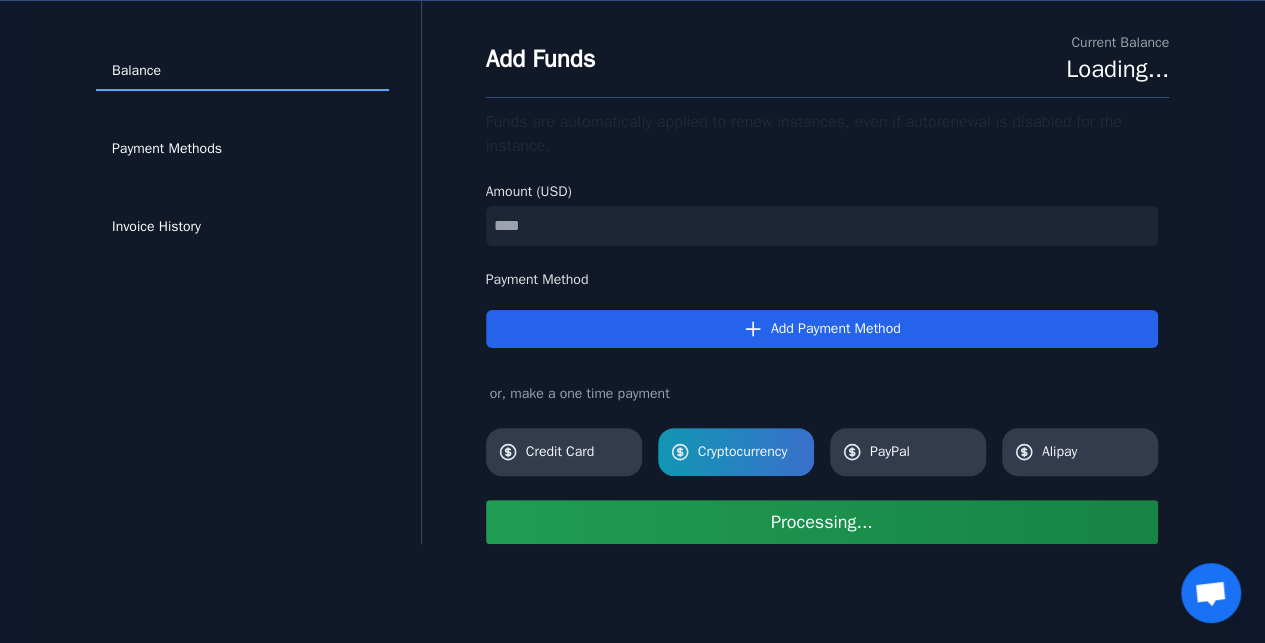 type 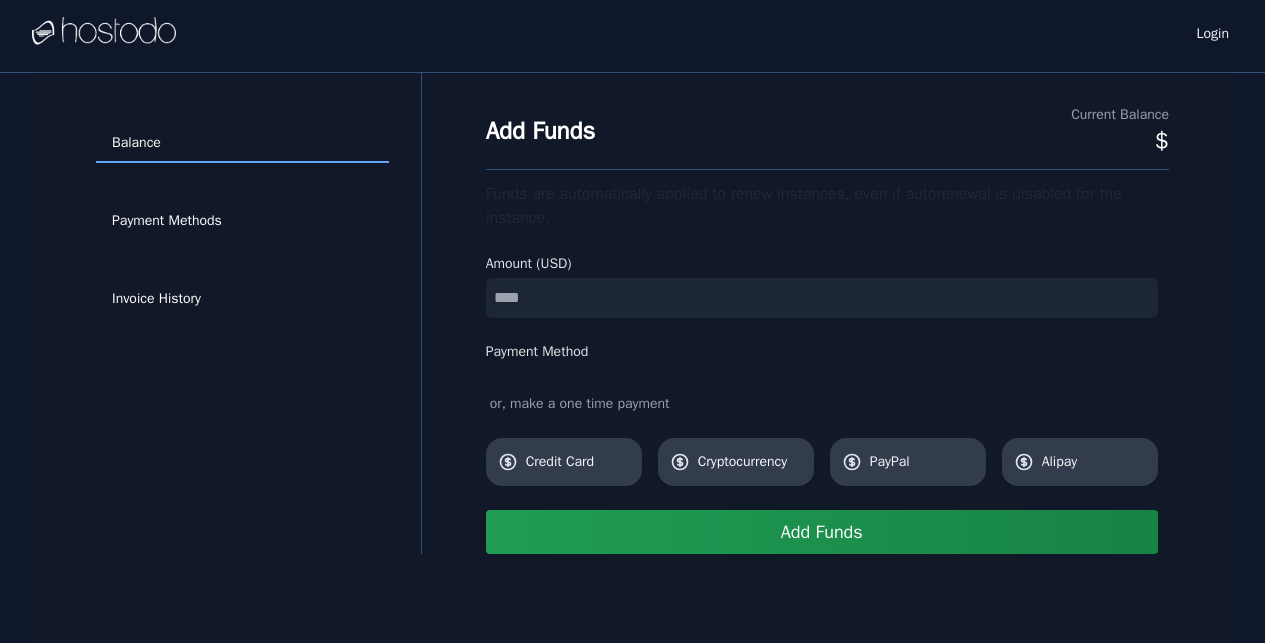 scroll, scrollTop: 0, scrollLeft: 0, axis: both 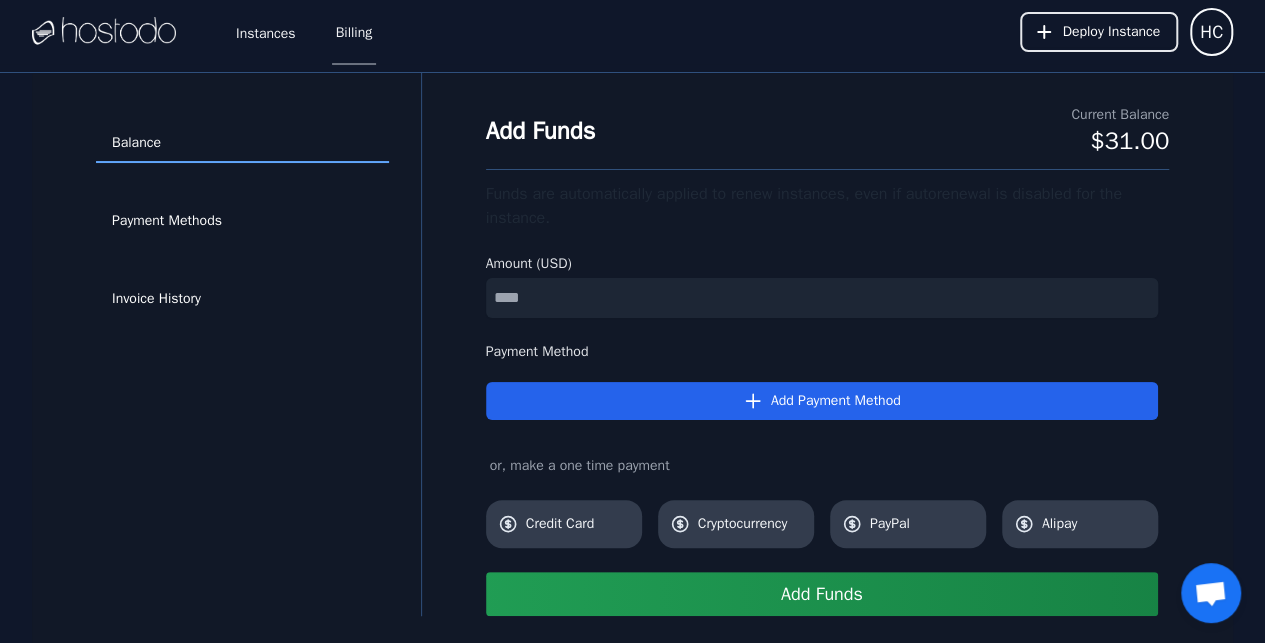 click on "Instances" at bounding box center (266, 32) 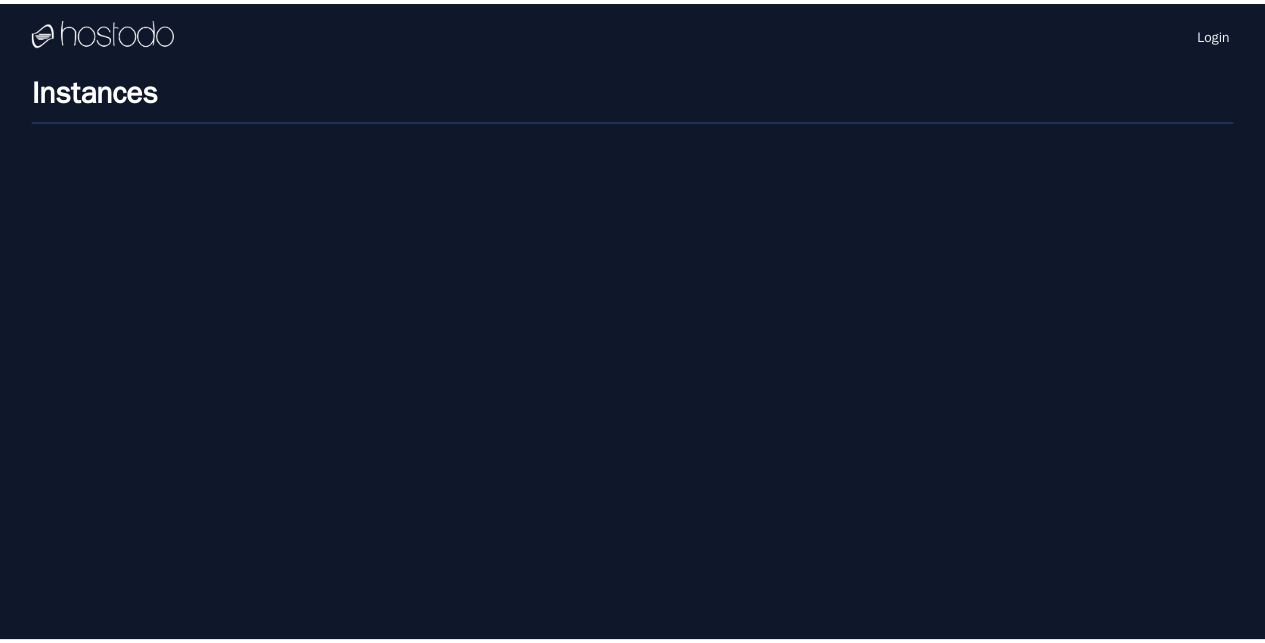 scroll, scrollTop: 0, scrollLeft: 0, axis: both 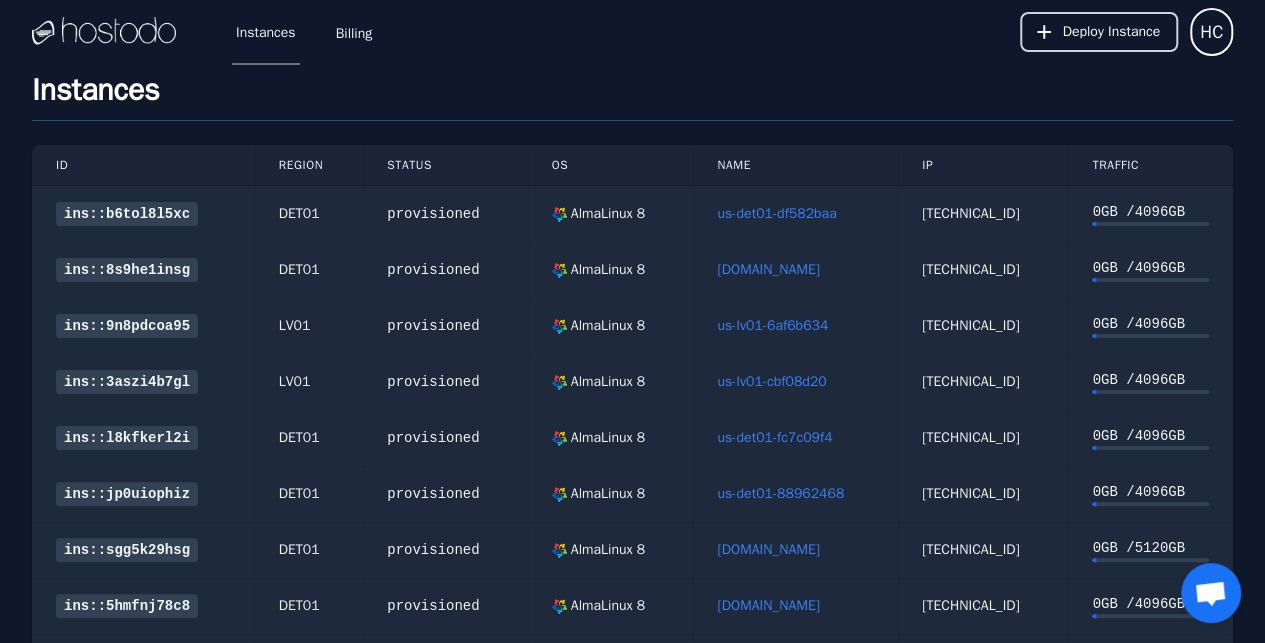 click on "Deploy Instance" at bounding box center (1099, 32) 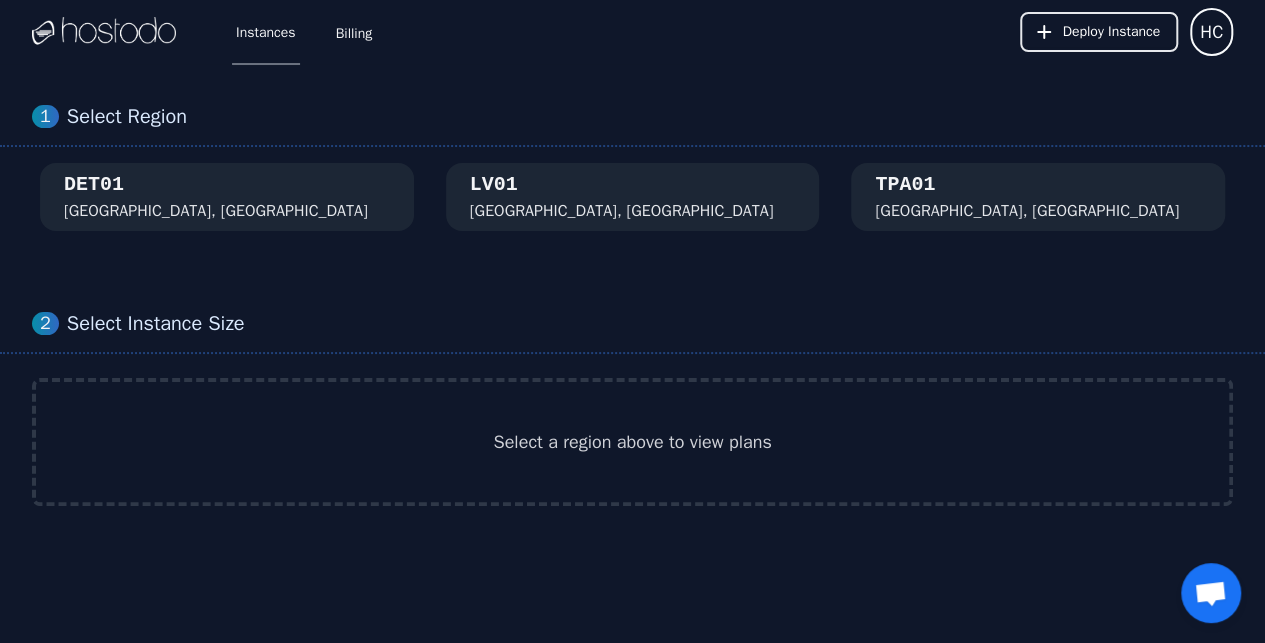 click on "DET01   Detroit, MI" at bounding box center [227, 197] 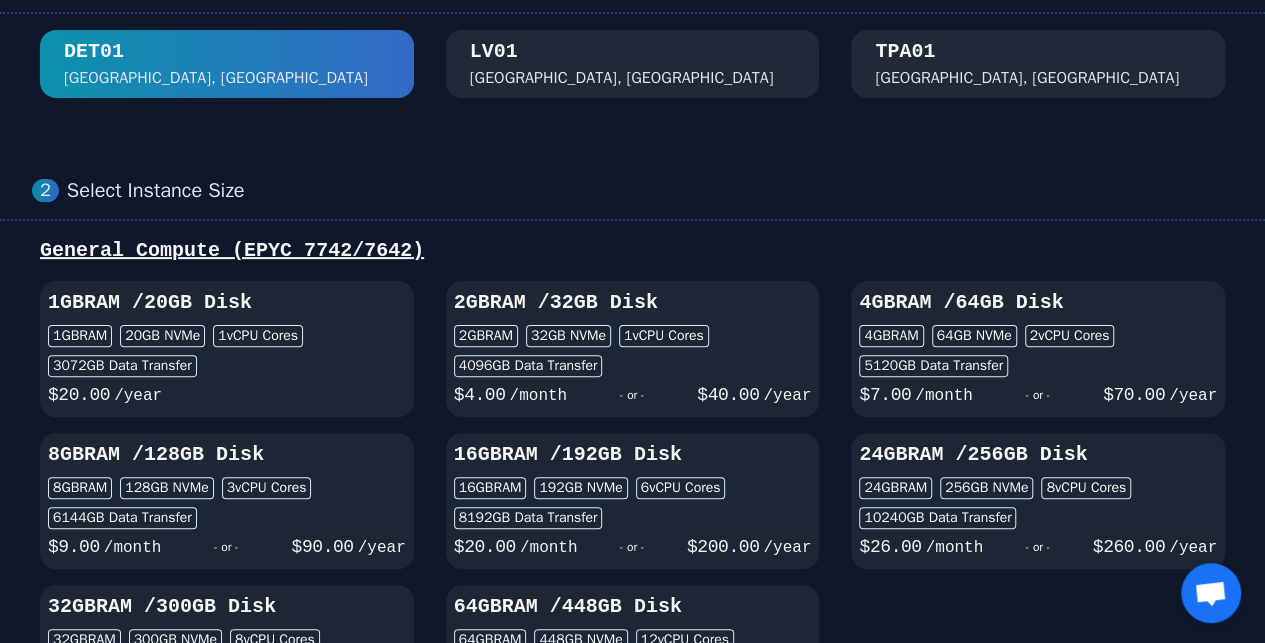 click on "$ 4.00 /month - or - $ 40.00 /year" at bounding box center [633, 393] 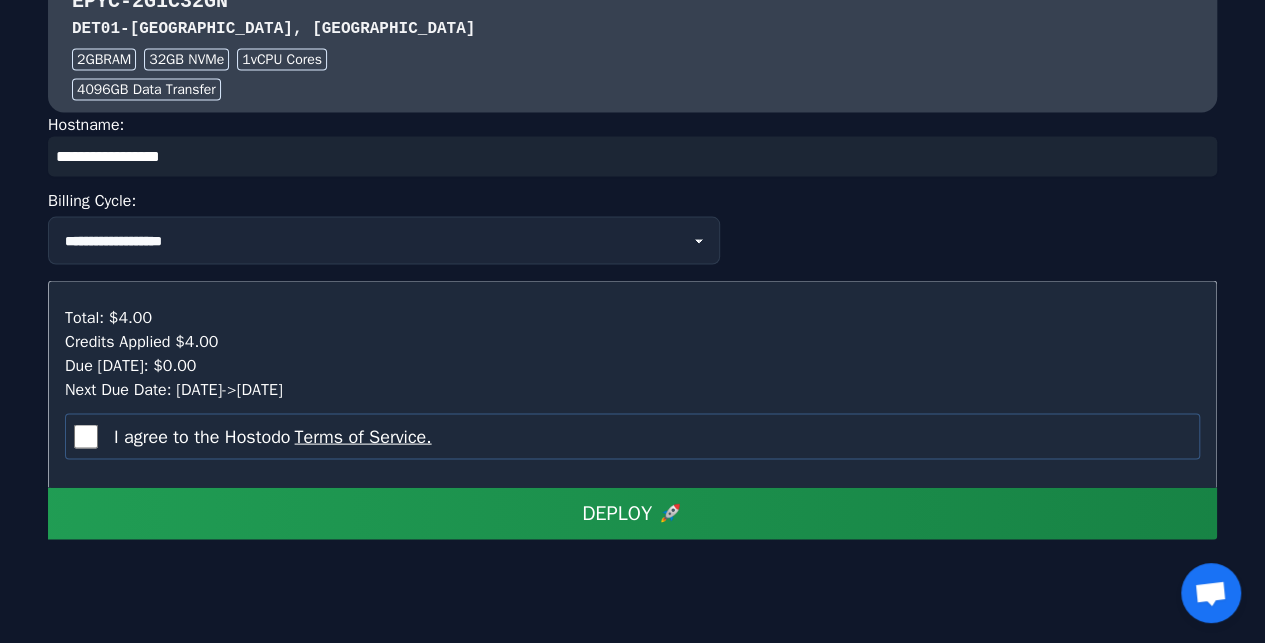 scroll, scrollTop: 1913, scrollLeft: 0, axis: vertical 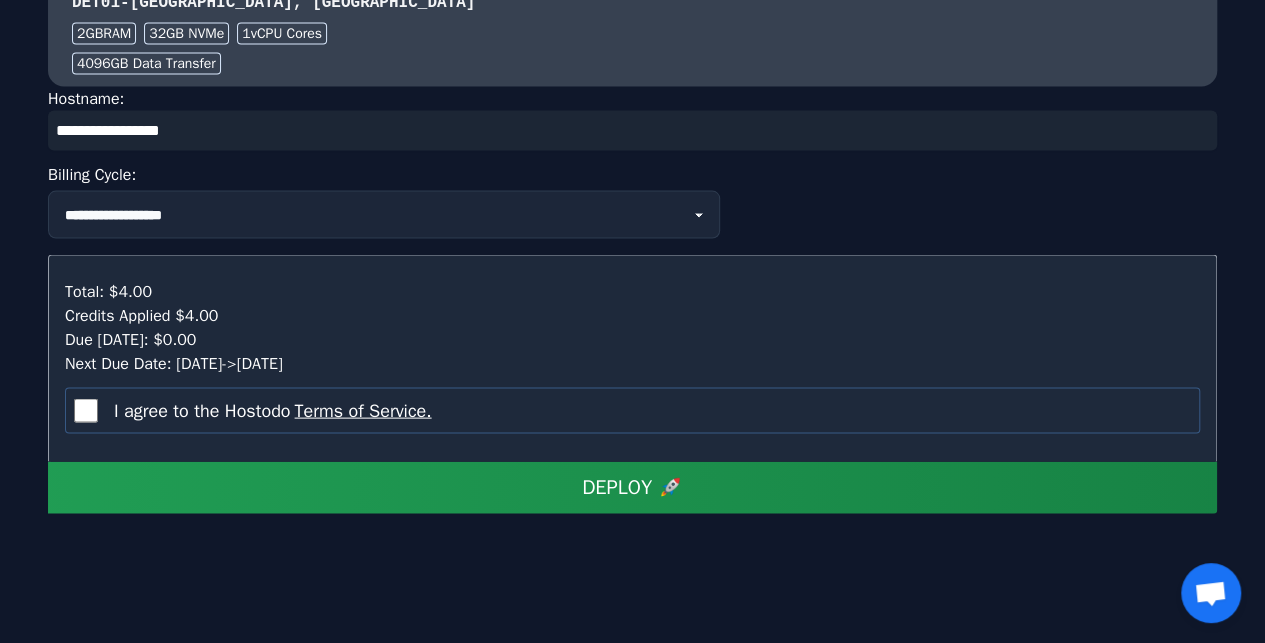 click on "I agree to the Hostodo  Terms of Service." at bounding box center [632, 411] 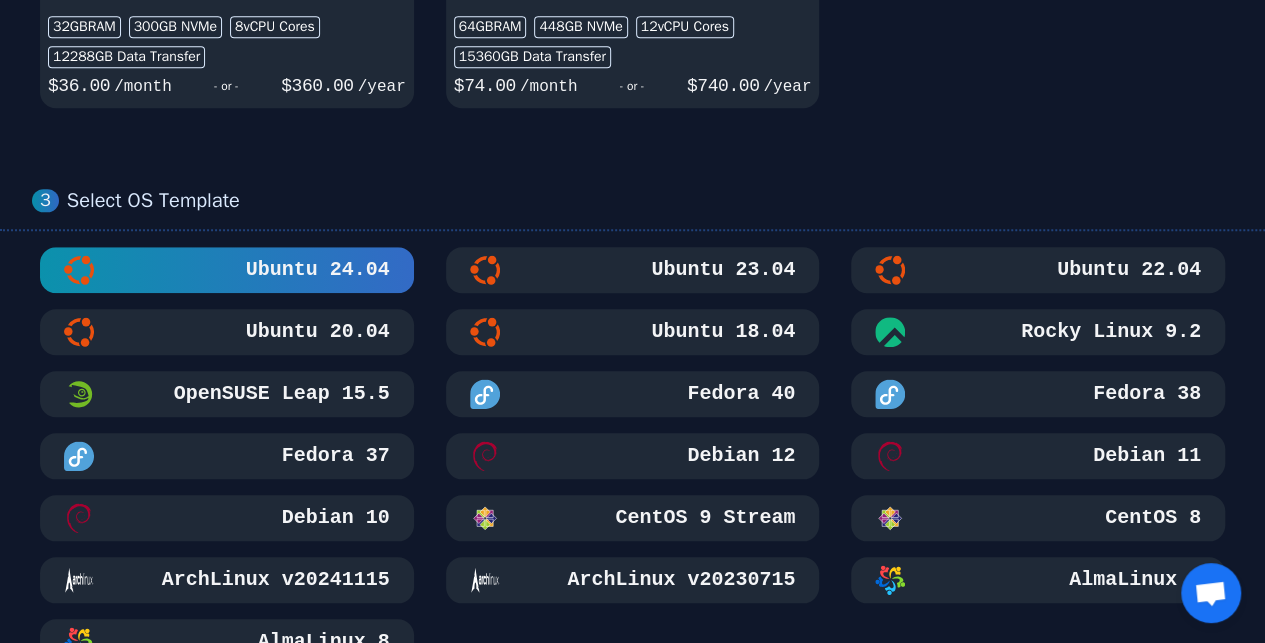 scroll, scrollTop: 980, scrollLeft: 0, axis: vertical 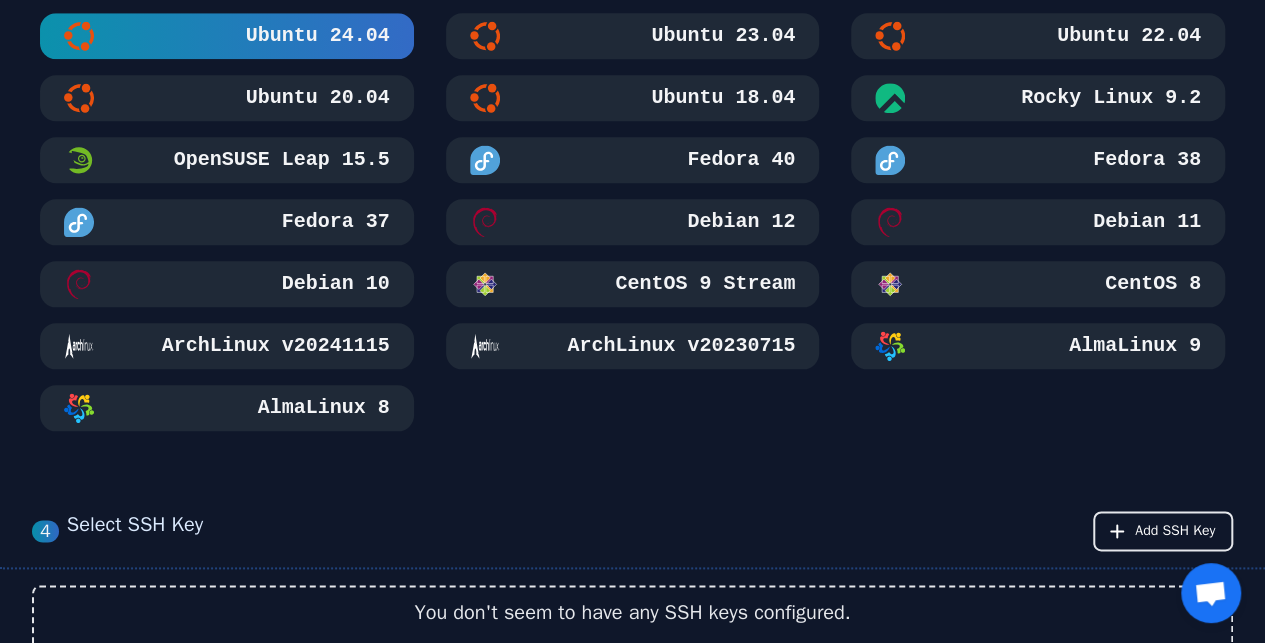click on "AlmaLinux 8" at bounding box center (322, 408) 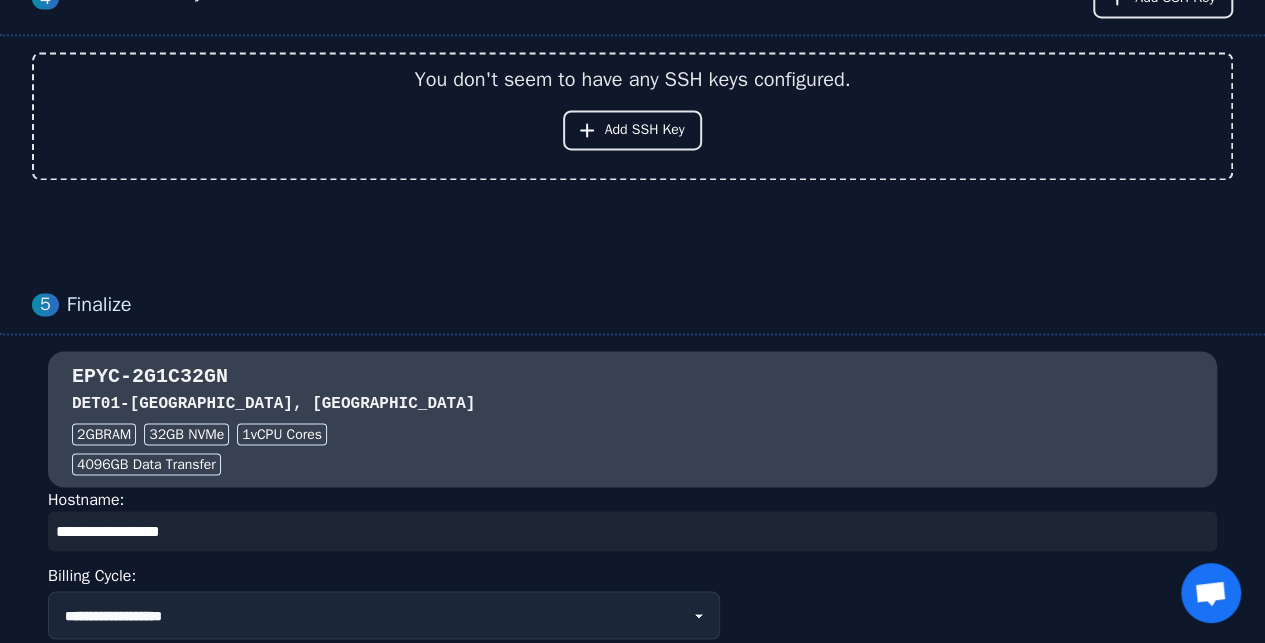 scroll, scrollTop: 1913, scrollLeft: 0, axis: vertical 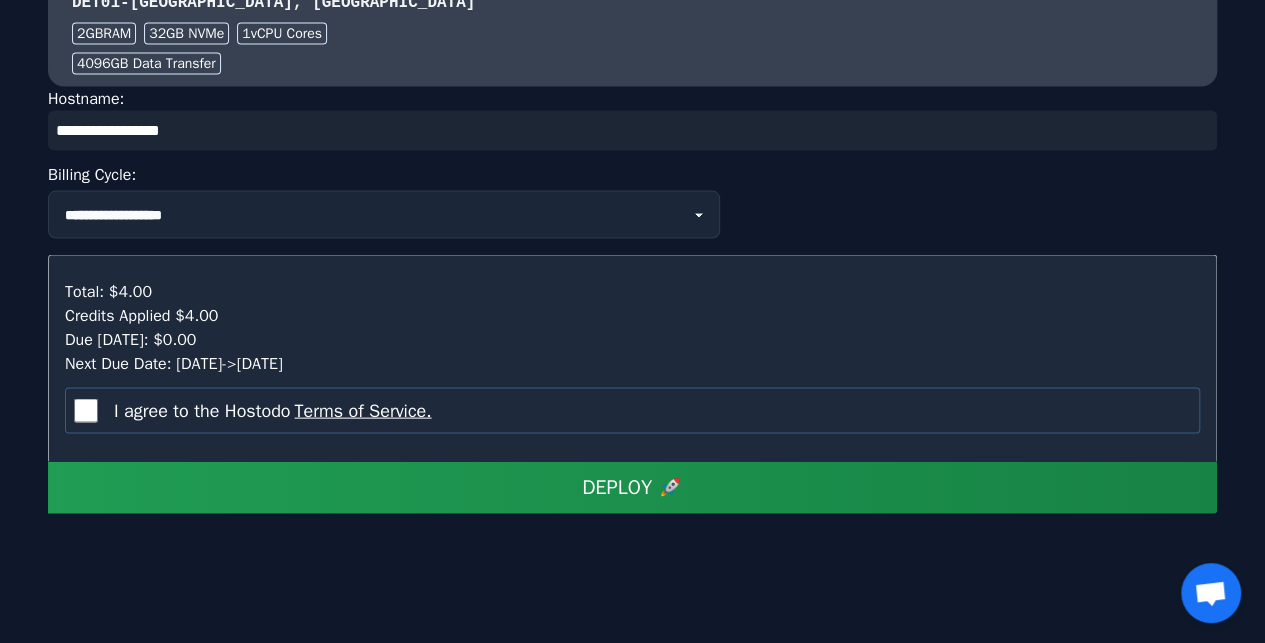 click on "DEPLOY 🚀" at bounding box center (632, 488) 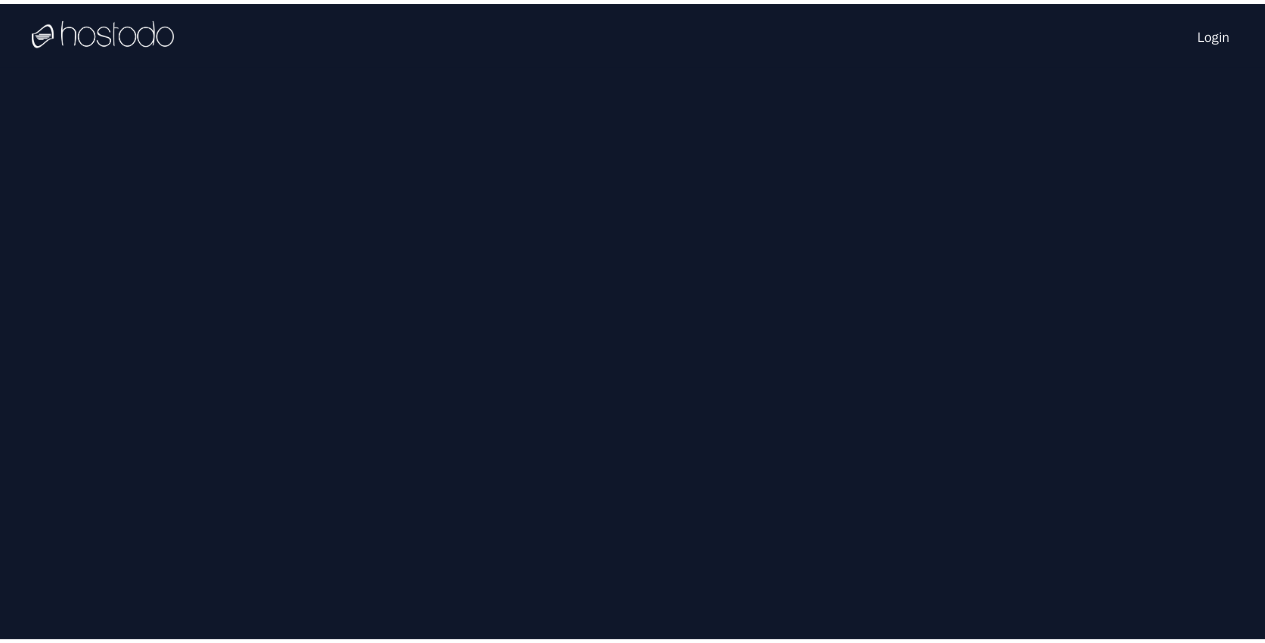 scroll, scrollTop: 0, scrollLeft: 0, axis: both 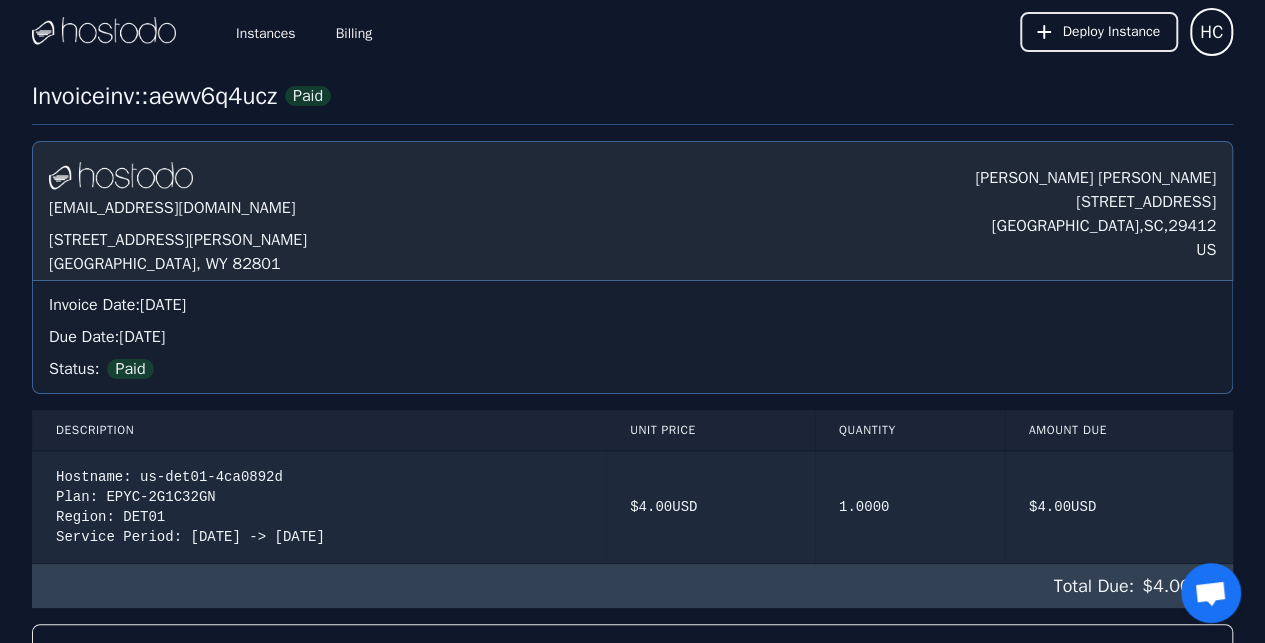 click on "Instances" at bounding box center [266, 32] 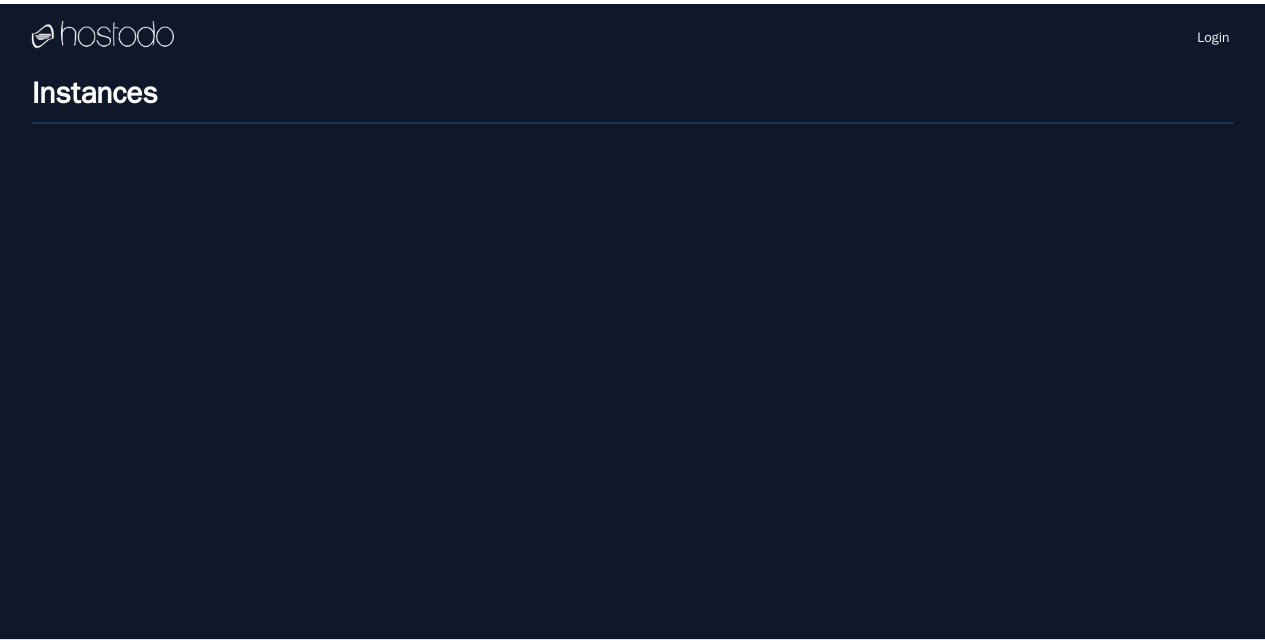scroll, scrollTop: 0, scrollLeft: 0, axis: both 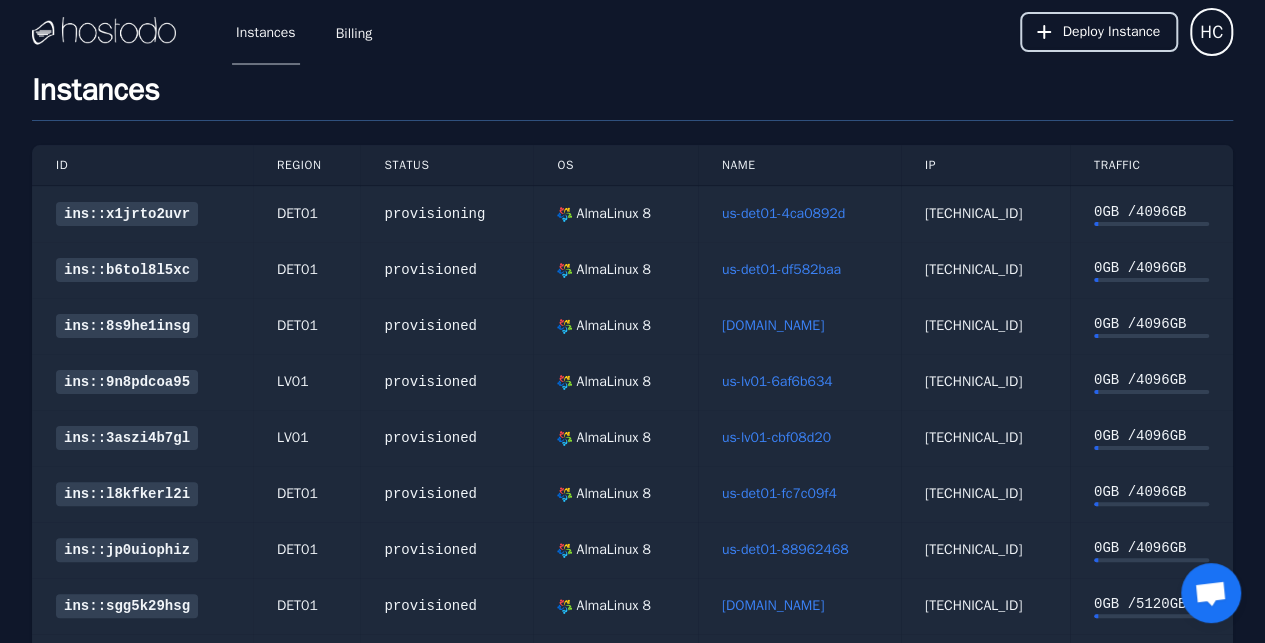 click on "Deploy Instance" at bounding box center (1111, 32) 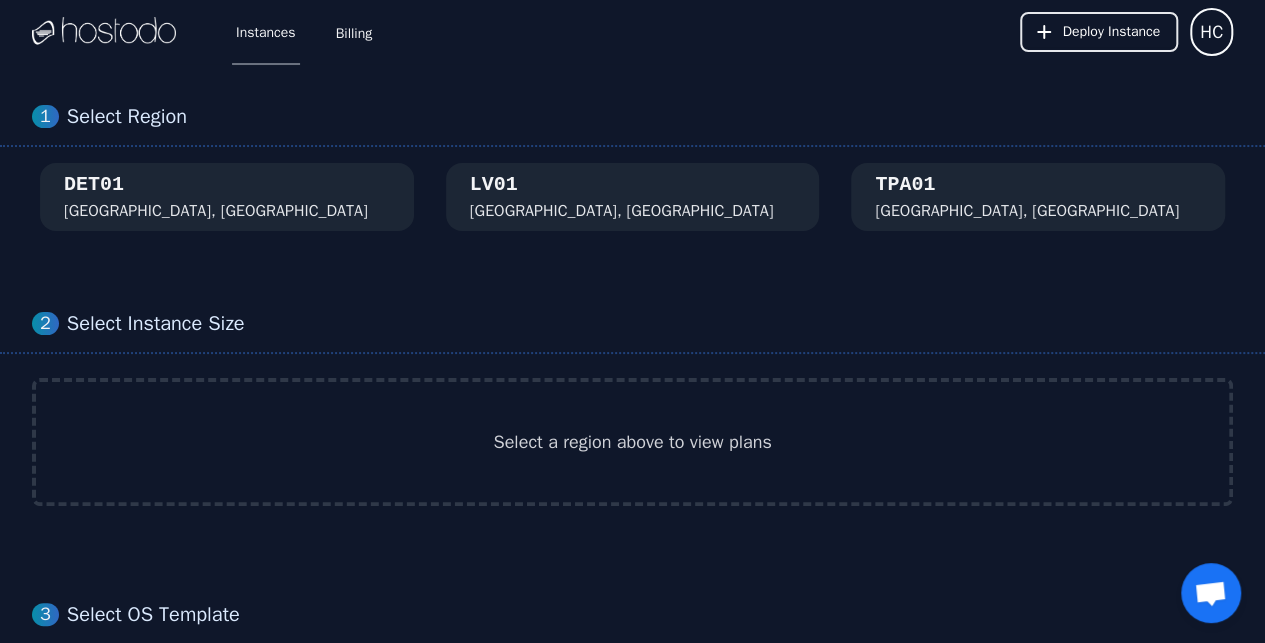click on "DET01   [GEOGRAPHIC_DATA], [GEOGRAPHIC_DATA]" at bounding box center [227, 197] 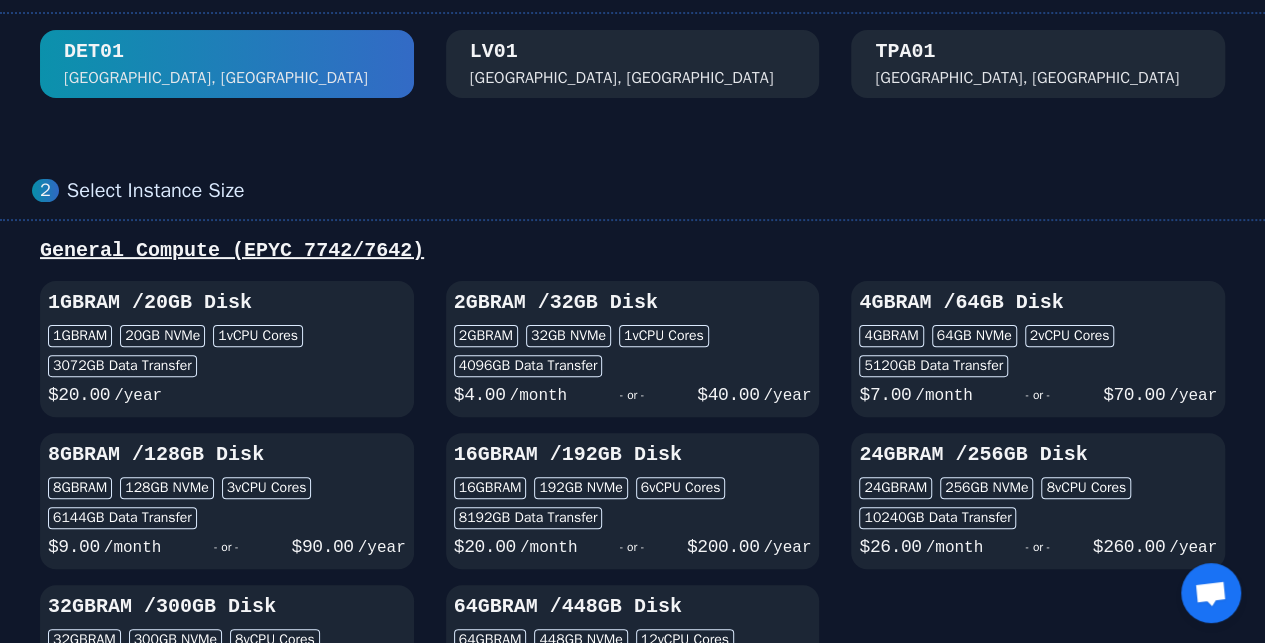click on "4096 GB Data Transfer" at bounding box center (528, 366) 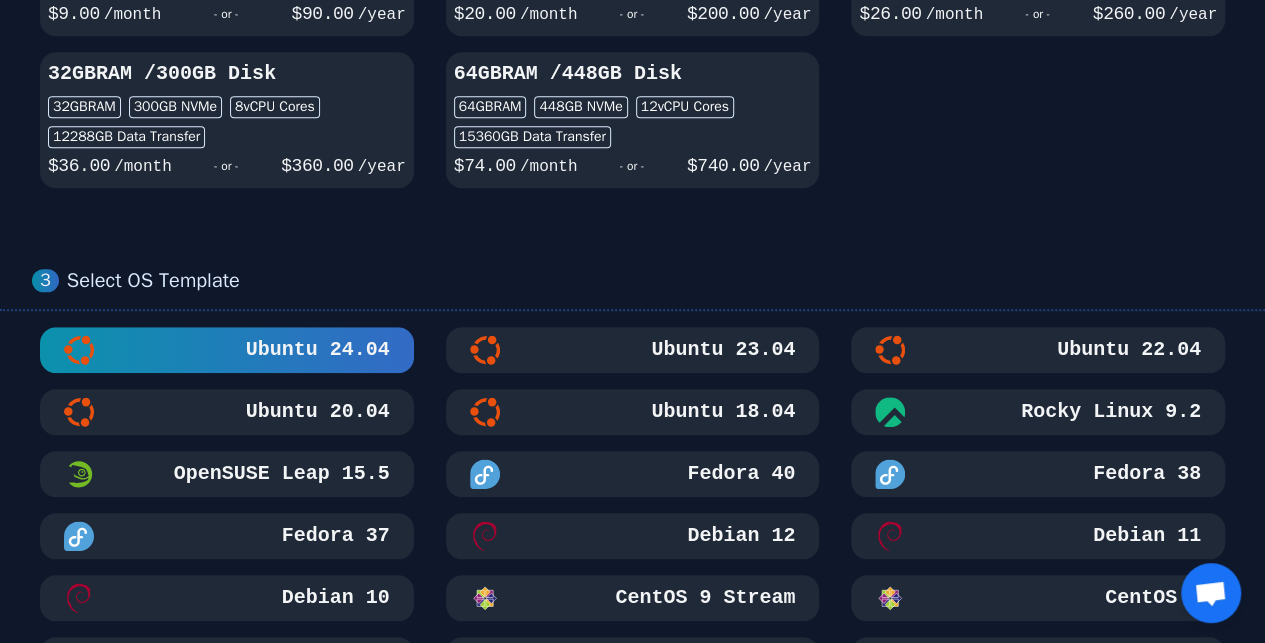 scroll, scrollTop: 1066, scrollLeft: 0, axis: vertical 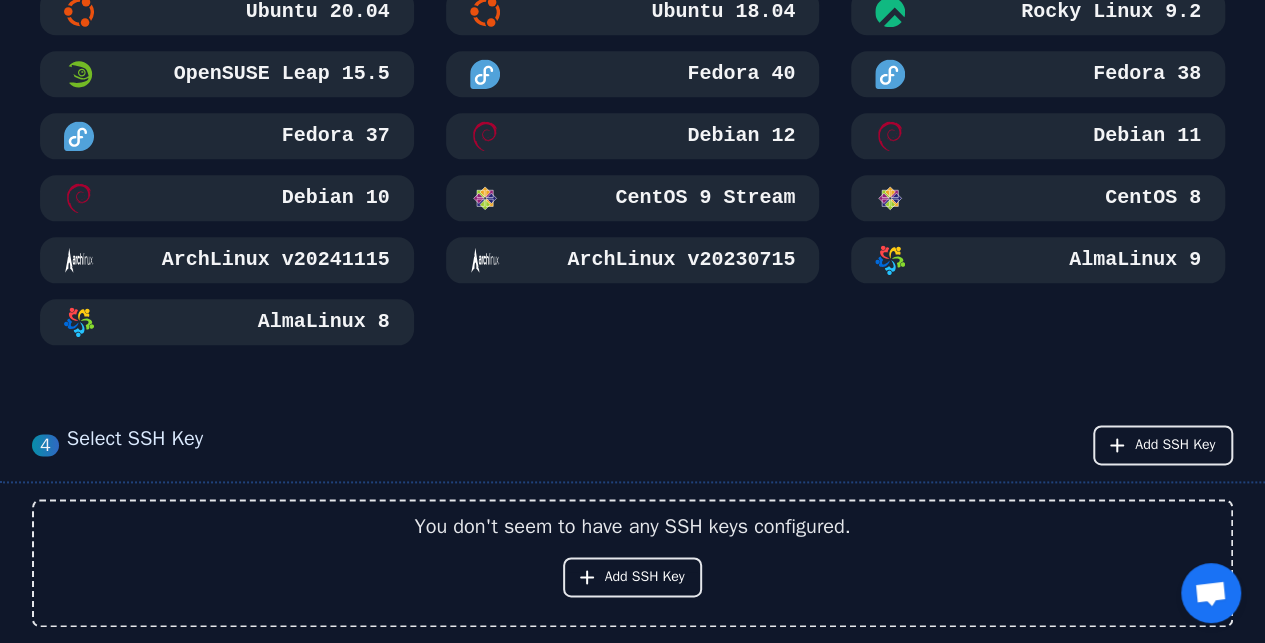 click on "Ubuntu 24.04 Ubuntu 23.04 Ubuntu 22.04 Ubuntu 20.04 Ubuntu 18.04 Rocky Linux 9.2 OpenSUSE Leap 15.5 Fedora 40 Fedora 38 Fedora 37 Debian 12 Debian 11 Debian 10 CentOS 9 Stream CentOS 8 ArchLinux v20241115 ArchLinux v20230715 AlmaLinux 9 AlmaLinux 8" at bounding box center [632, 136] 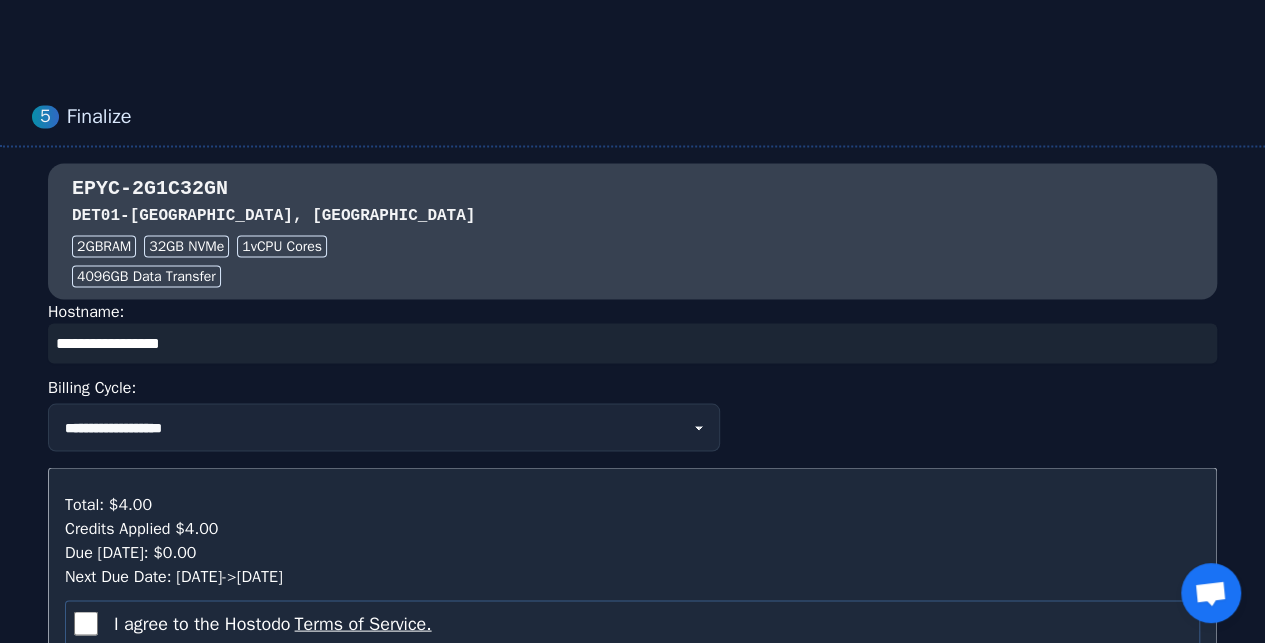 scroll, scrollTop: 1733, scrollLeft: 0, axis: vertical 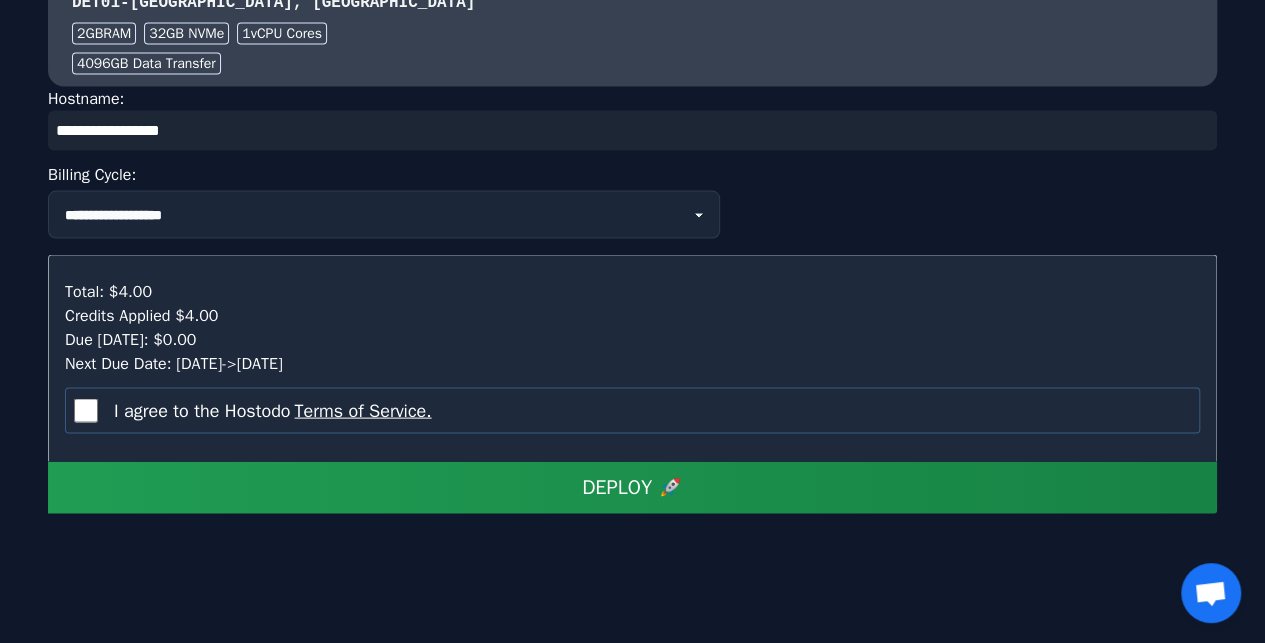 click on "DEPLOY 🚀" at bounding box center [632, 488] 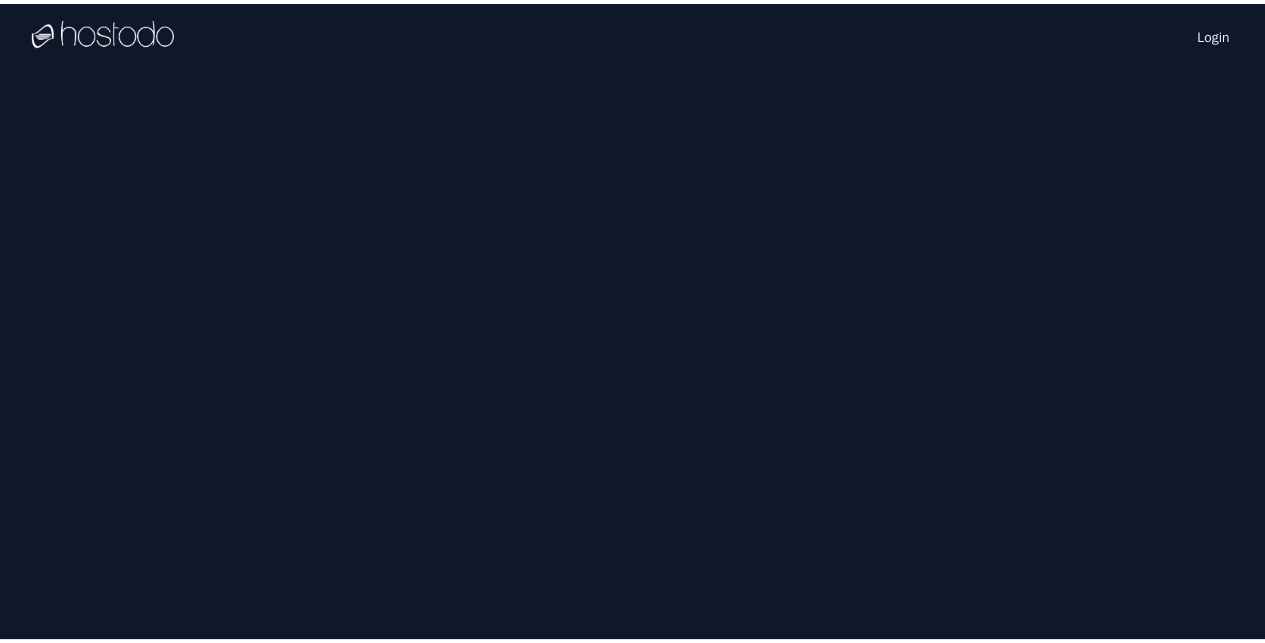 scroll, scrollTop: 0, scrollLeft: 0, axis: both 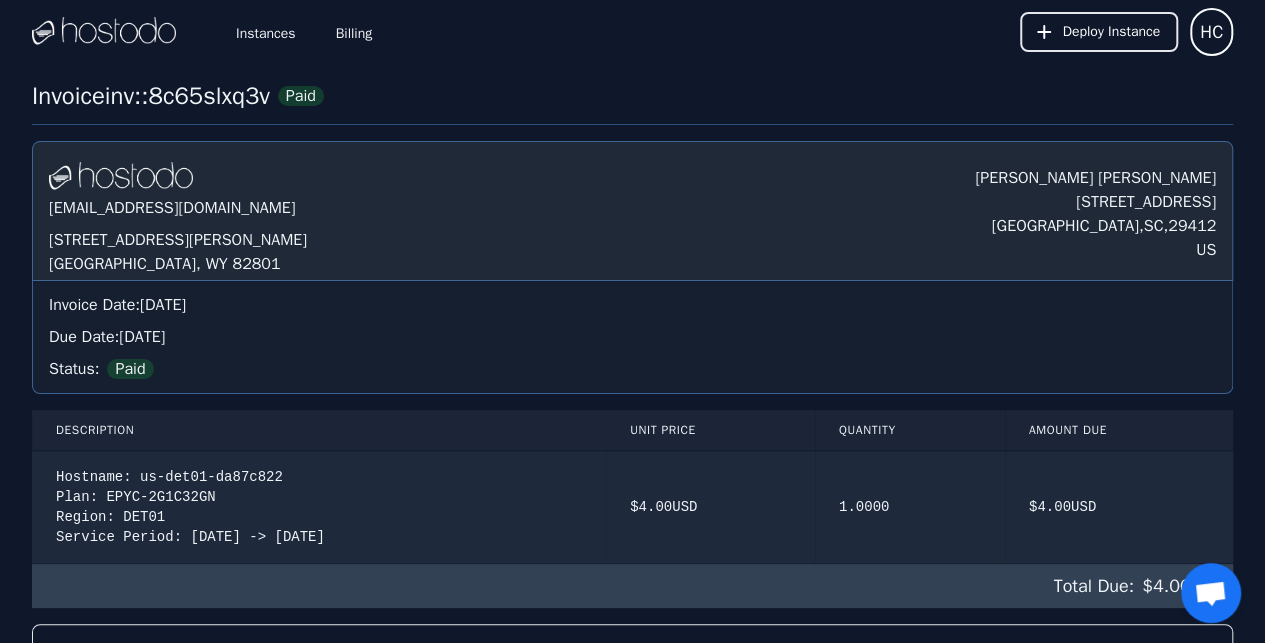 click on "Instances" at bounding box center [266, 32] 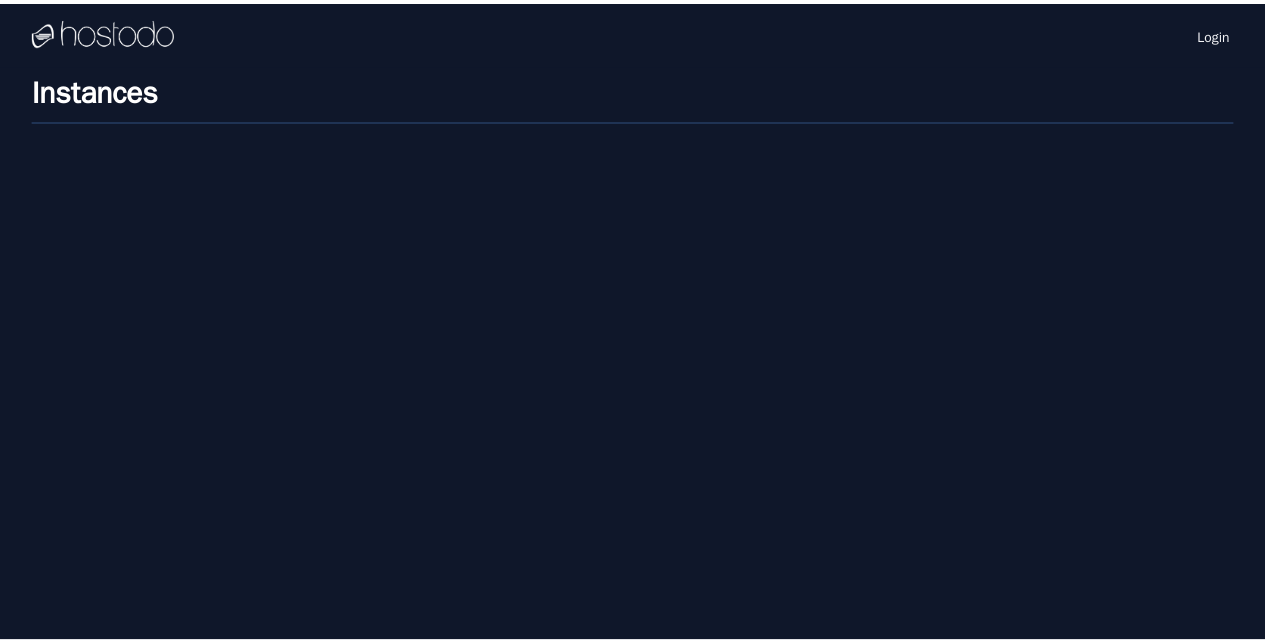 scroll, scrollTop: 0, scrollLeft: 0, axis: both 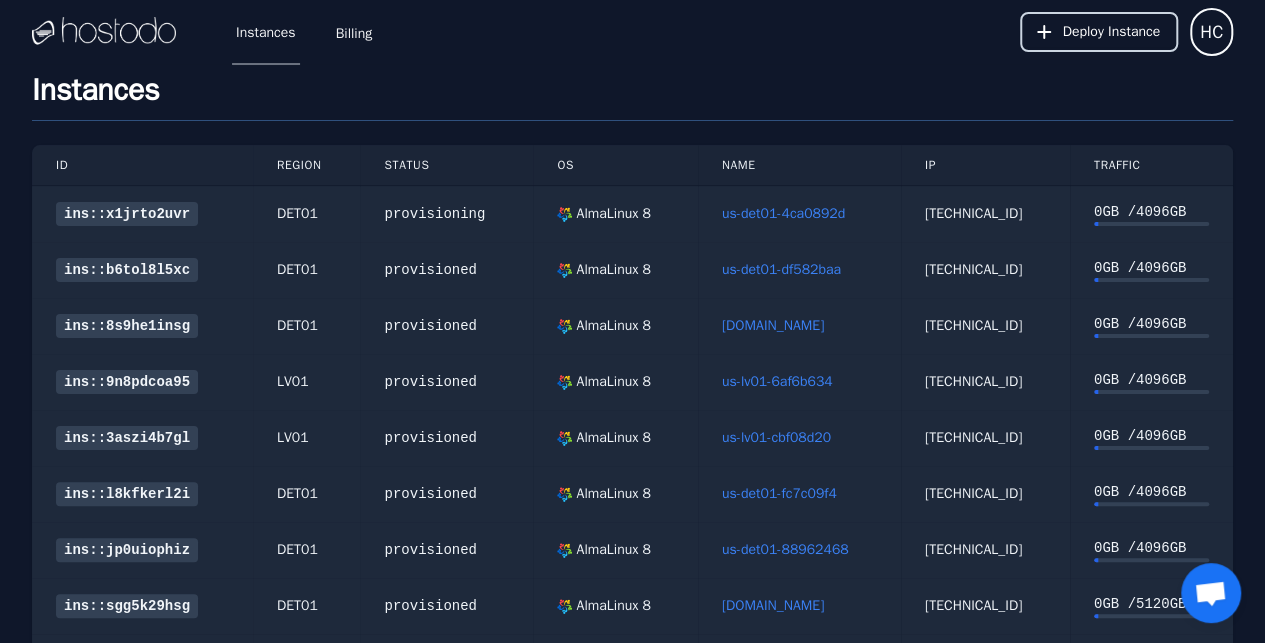 click on "Deploy Instance" at bounding box center [1111, 32] 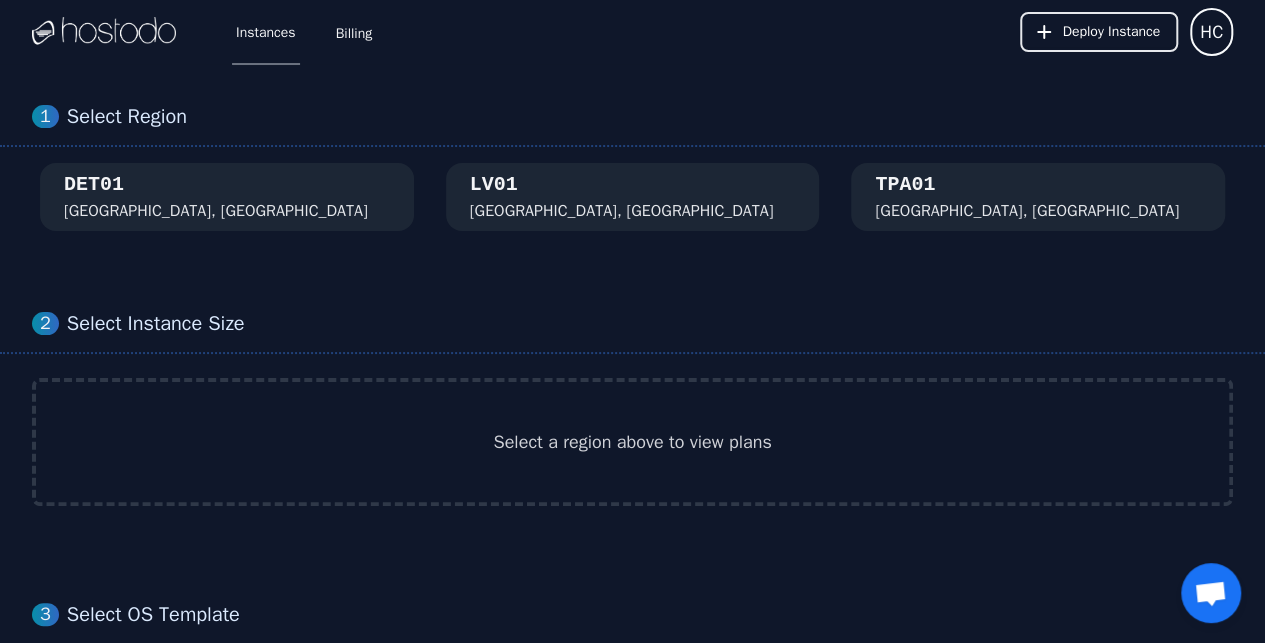 click on "DET01   [GEOGRAPHIC_DATA], [GEOGRAPHIC_DATA]" at bounding box center [227, 197] 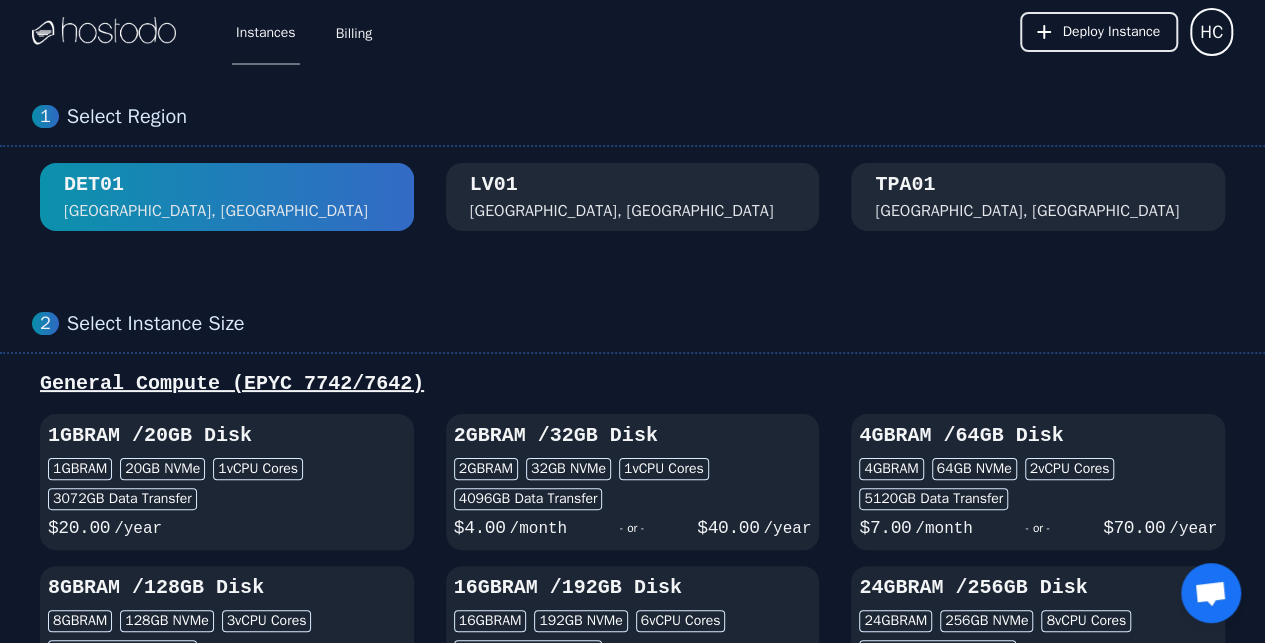 click on "- or -" at bounding box center (632, 528) 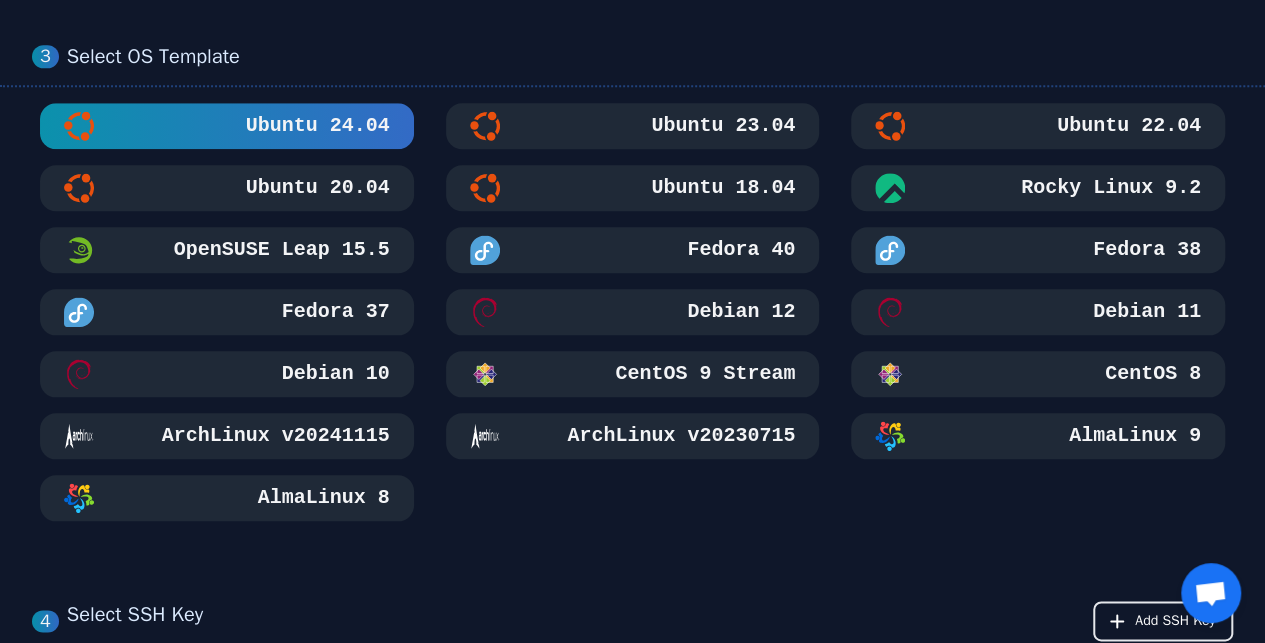 scroll, scrollTop: 933, scrollLeft: 0, axis: vertical 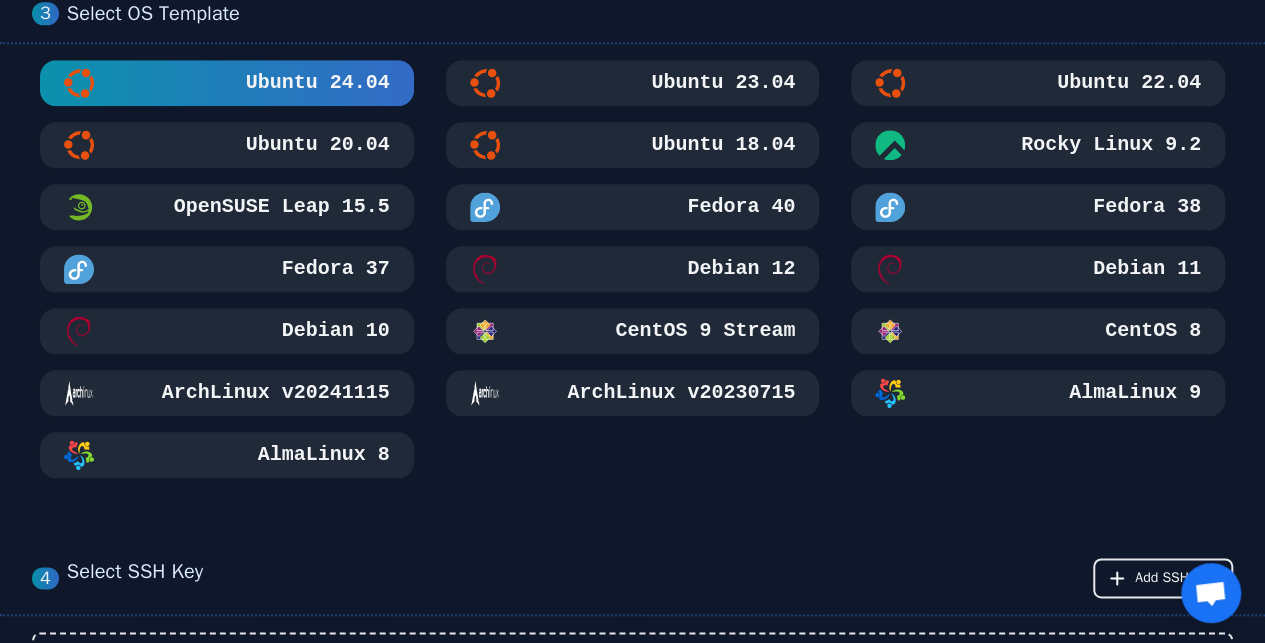 click on "Ubuntu 24.04 Ubuntu 23.04 Ubuntu 22.04 Ubuntu 20.04 Ubuntu 18.04 Rocky Linux 9.2 OpenSUSE Leap 15.5 Fedora 40 Fedora 38 Fedora 37 Debian 12 Debian 11 Debian 10 CentOS 9 Stream CentOS 8 ArchLinux v20241115 ArchLinux v20230715 AlmaLinux 9 AlmaLinux 8" at bounding box center [632, 269] 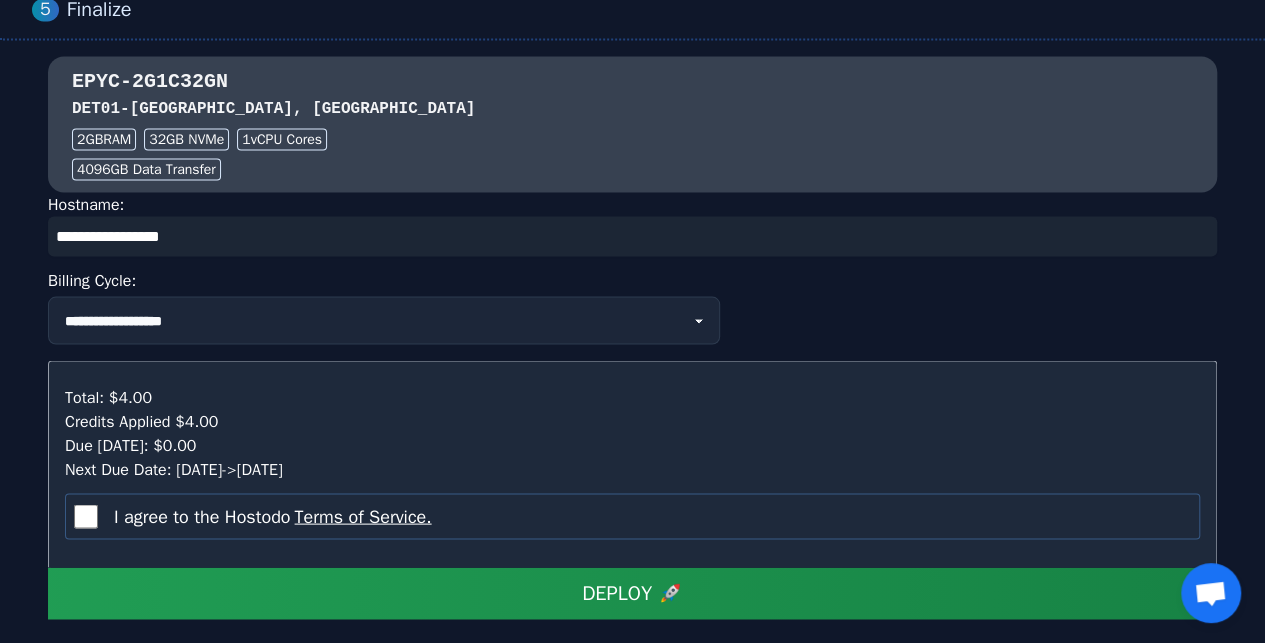 scroll, scrollTop: 1913, scrollLeft: 0, axis: vertical 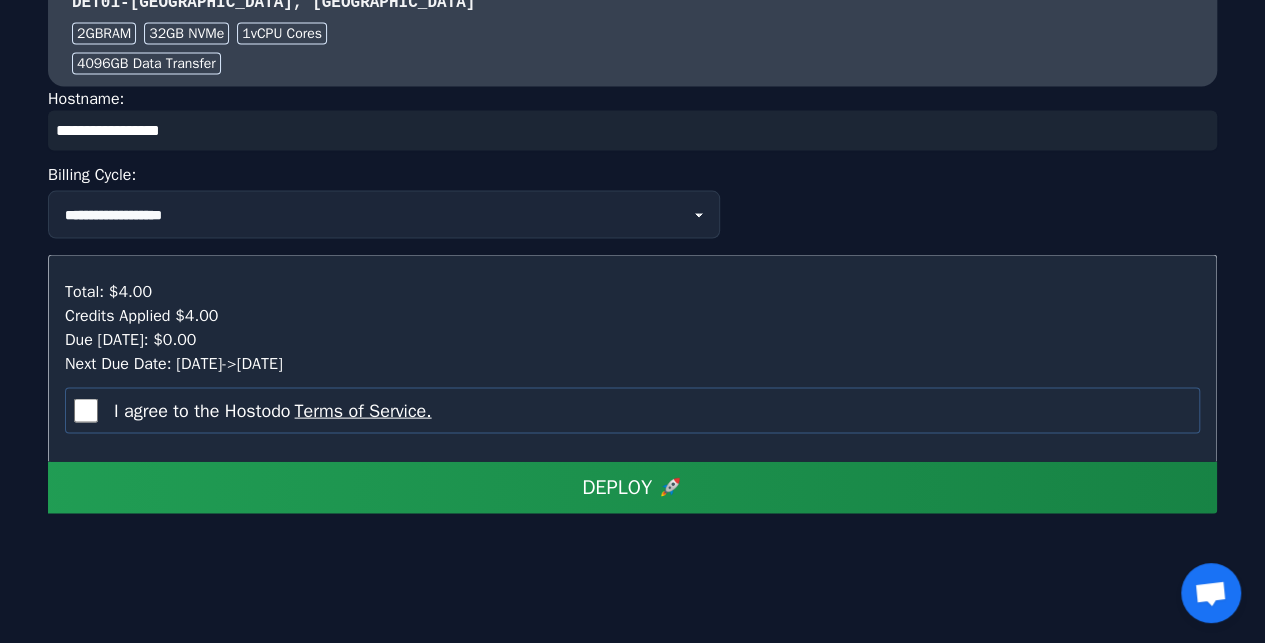 click on "**********" at bounding box center (632, 251) 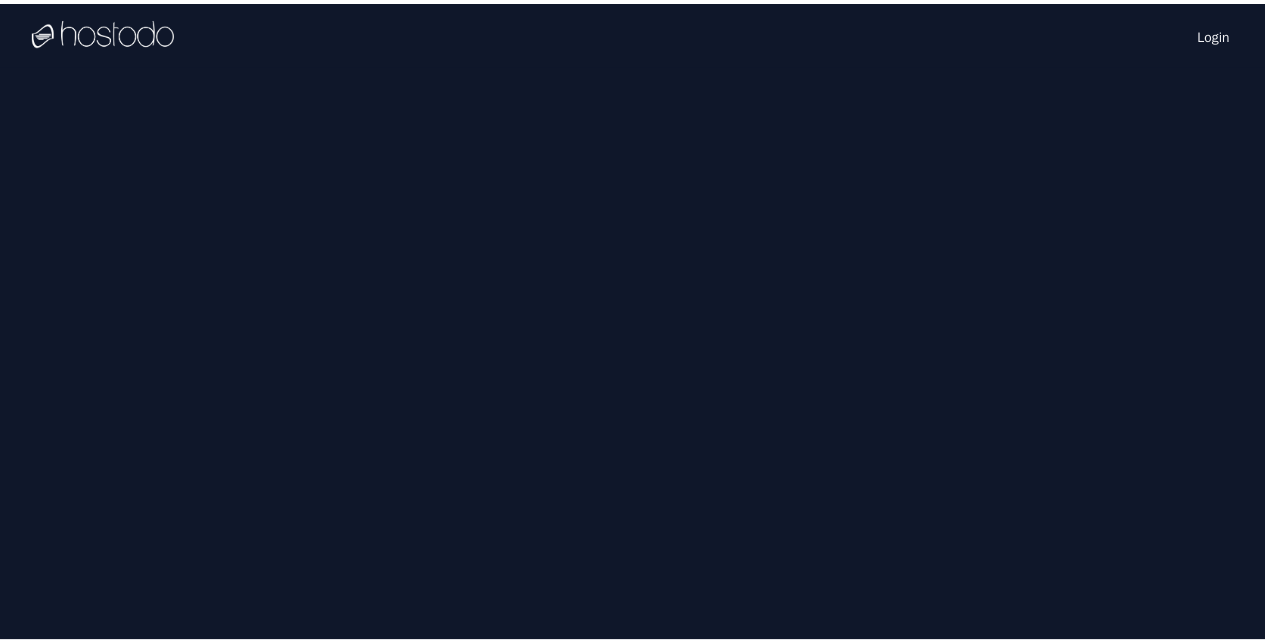 scroll, scrollTop: 0, scrollLeft: 0, axis: both 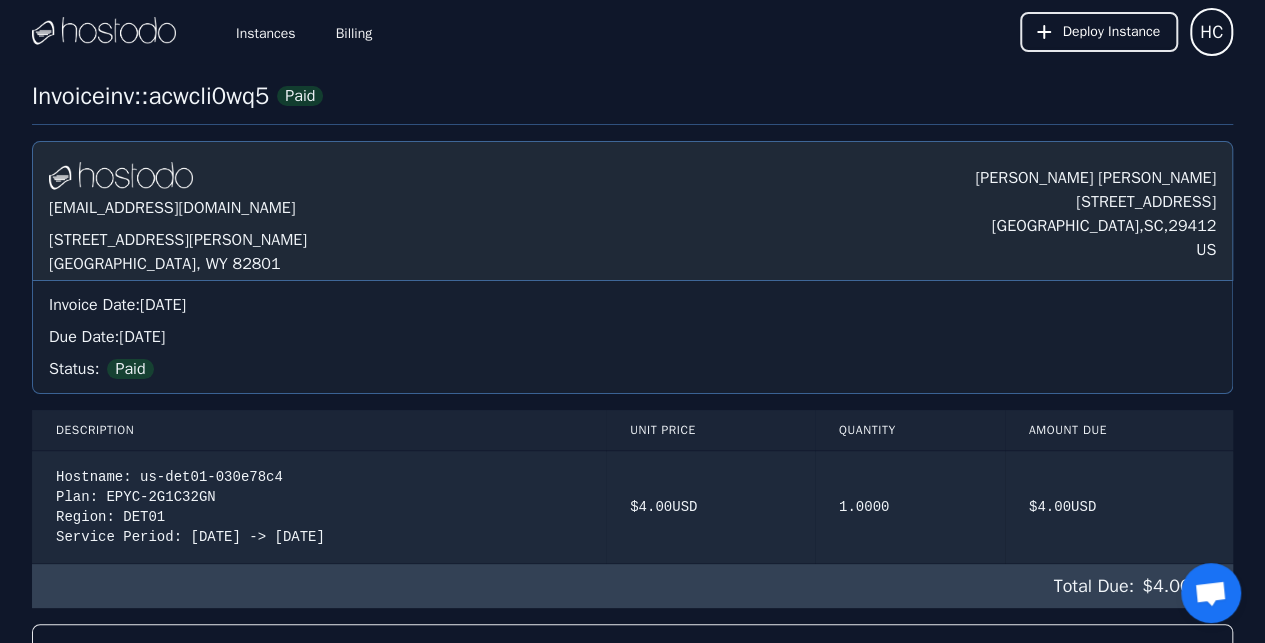 click on "Instances" at bounding box center (266, 32) 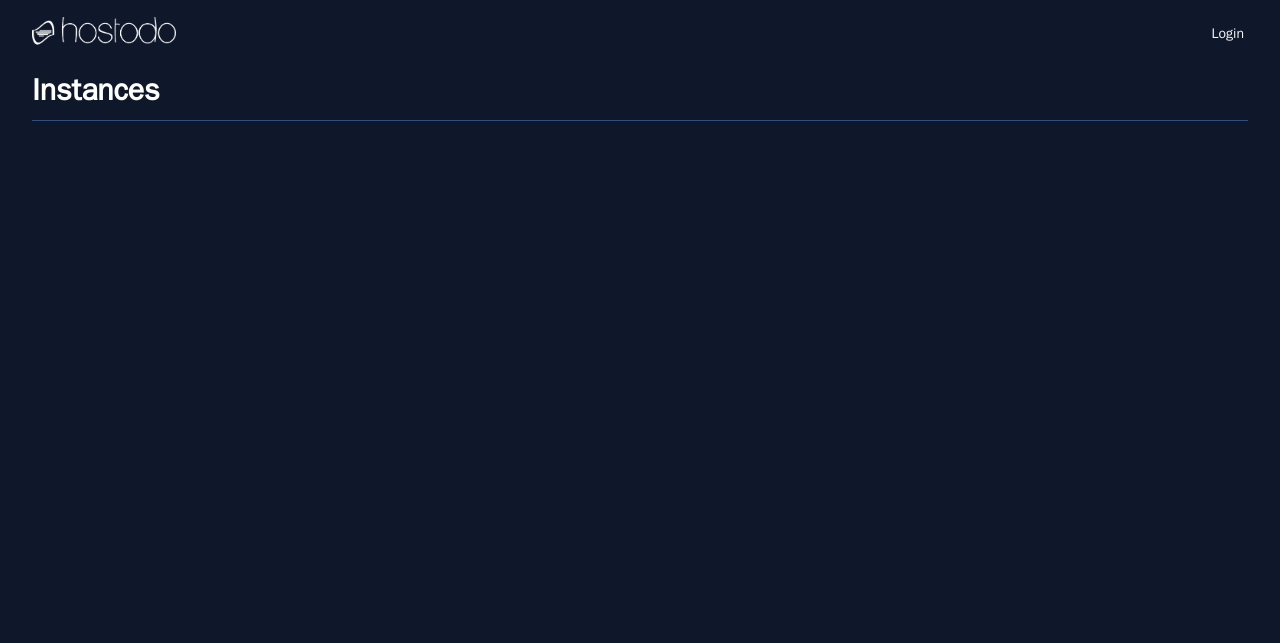scroll, scrollTop: 0, scrollLeft: 0, axis: both 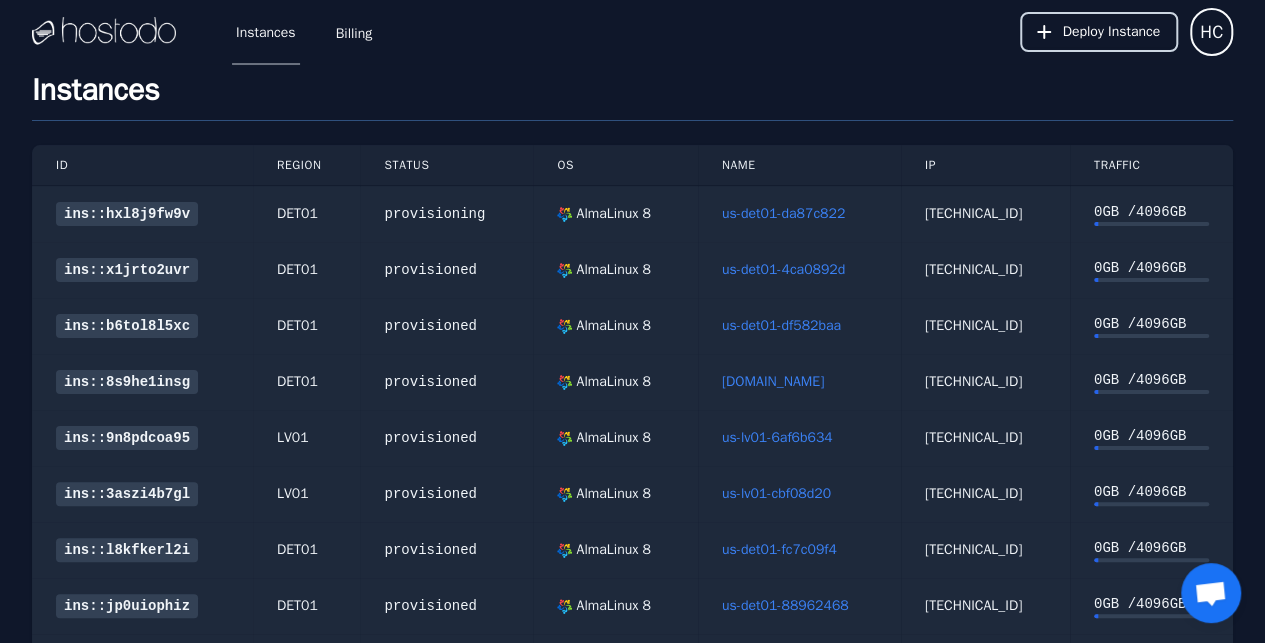 click on "Deploy Instance" at bounding box center (1111, 32) 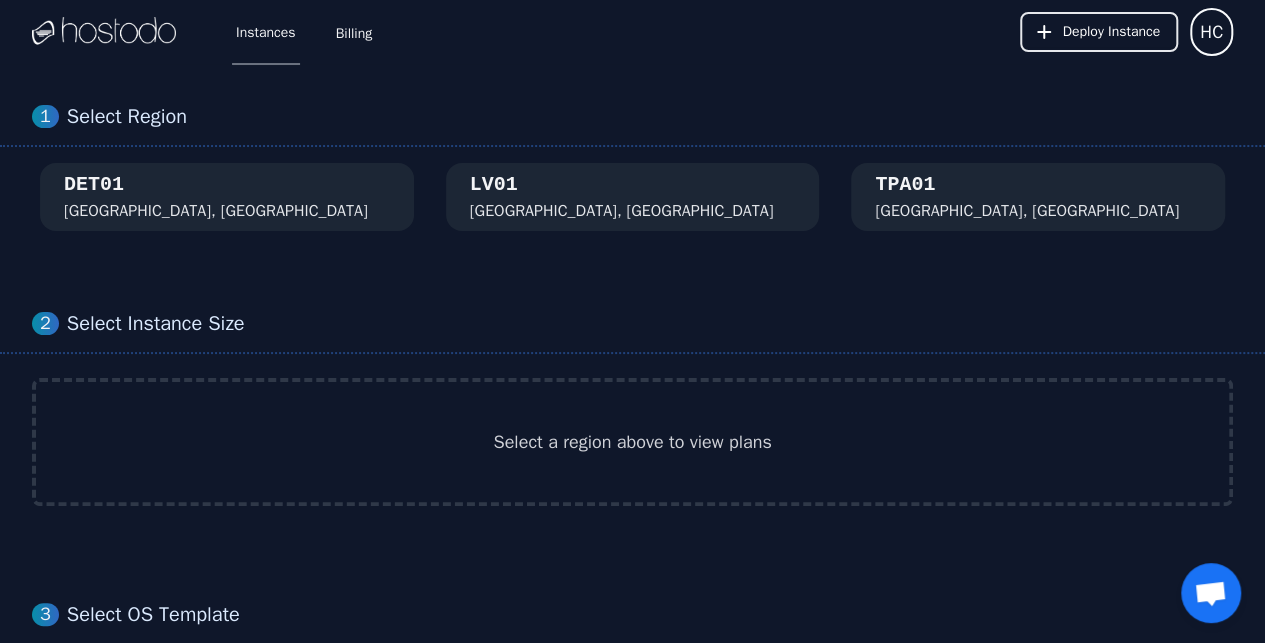 click on "DET01   [GEOGRAPHIC_DATA], [GEOGRAPHIC_DATA]" at bounding box center (227, 197) 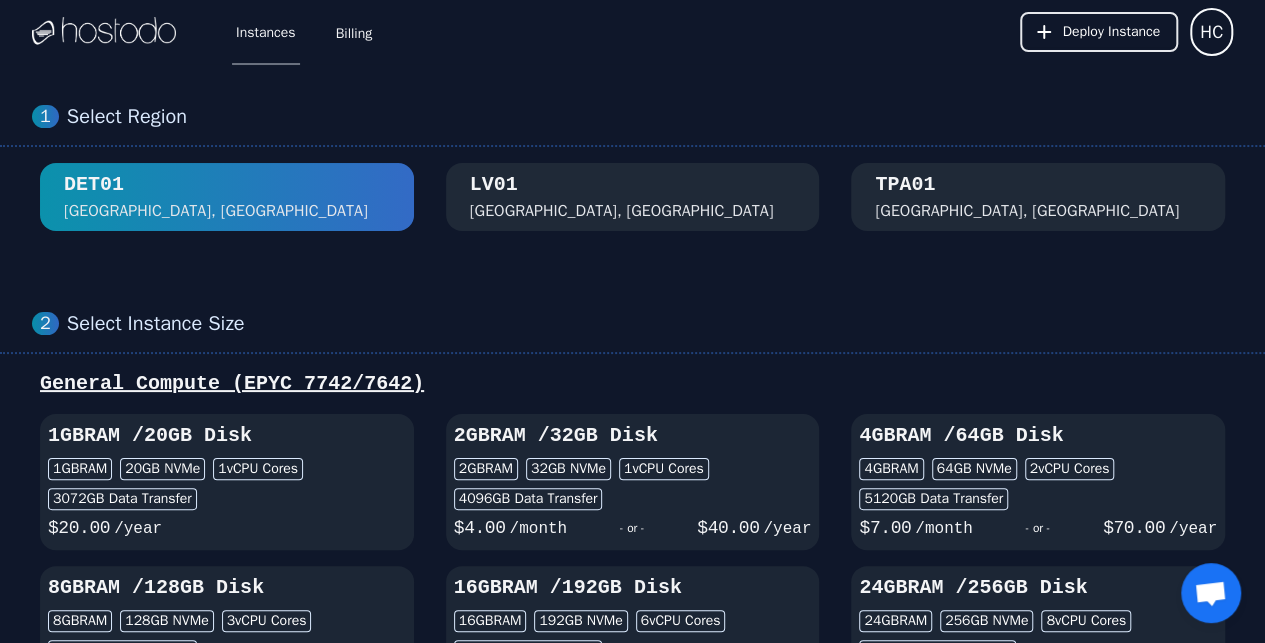 click on "$ 4.00 /month - or - $ 40.00 /year" at bounding box center [633, 526] 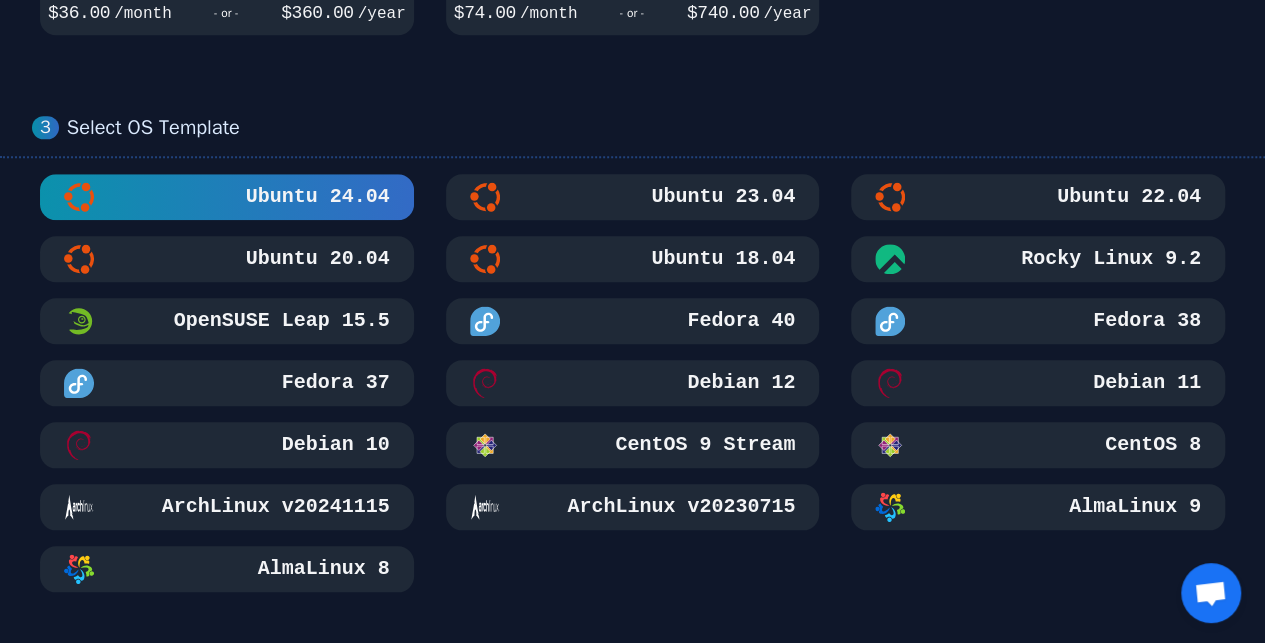 scroll, scrollTop: 1066, scrollLeft: 0, axis: vertical 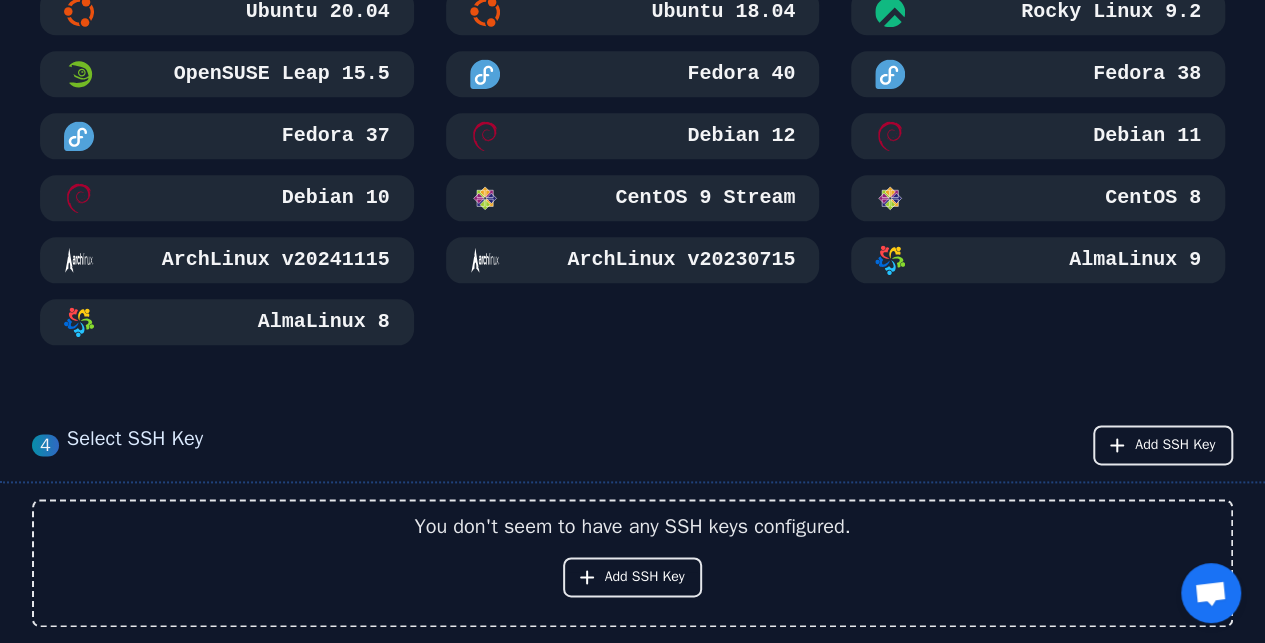 click on "AlmaLinux 8" at bounding box center (227, 322) 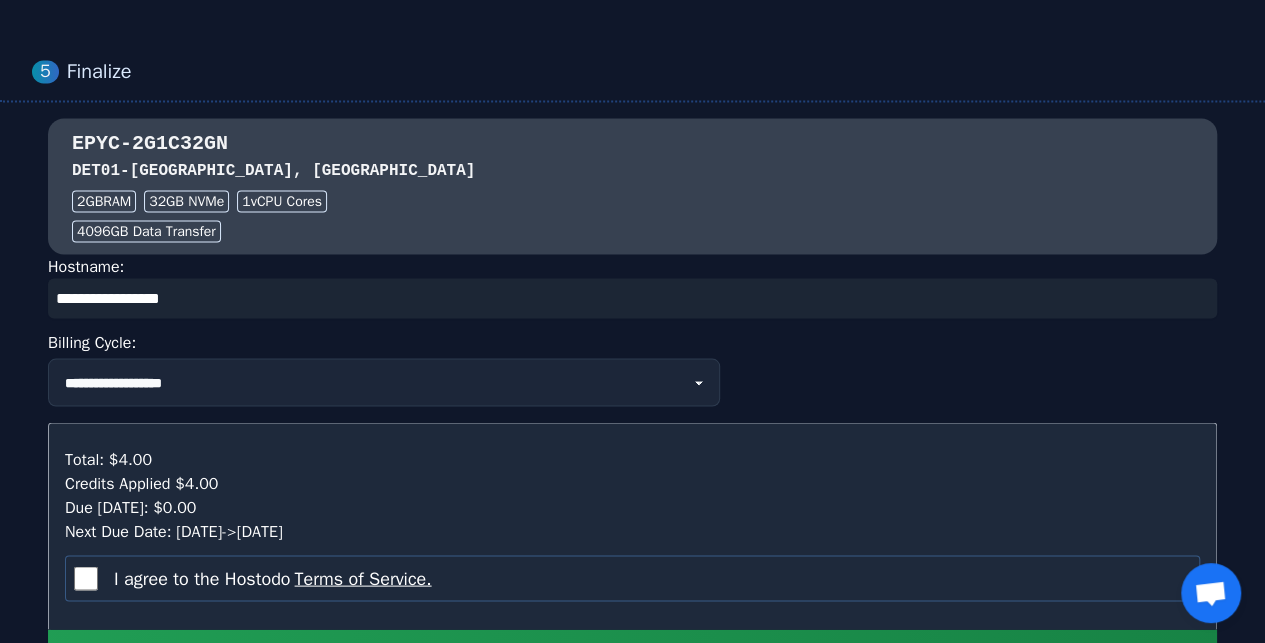 scroll, scrollTop: 1866, scrollLeft: 0, axis: vertical 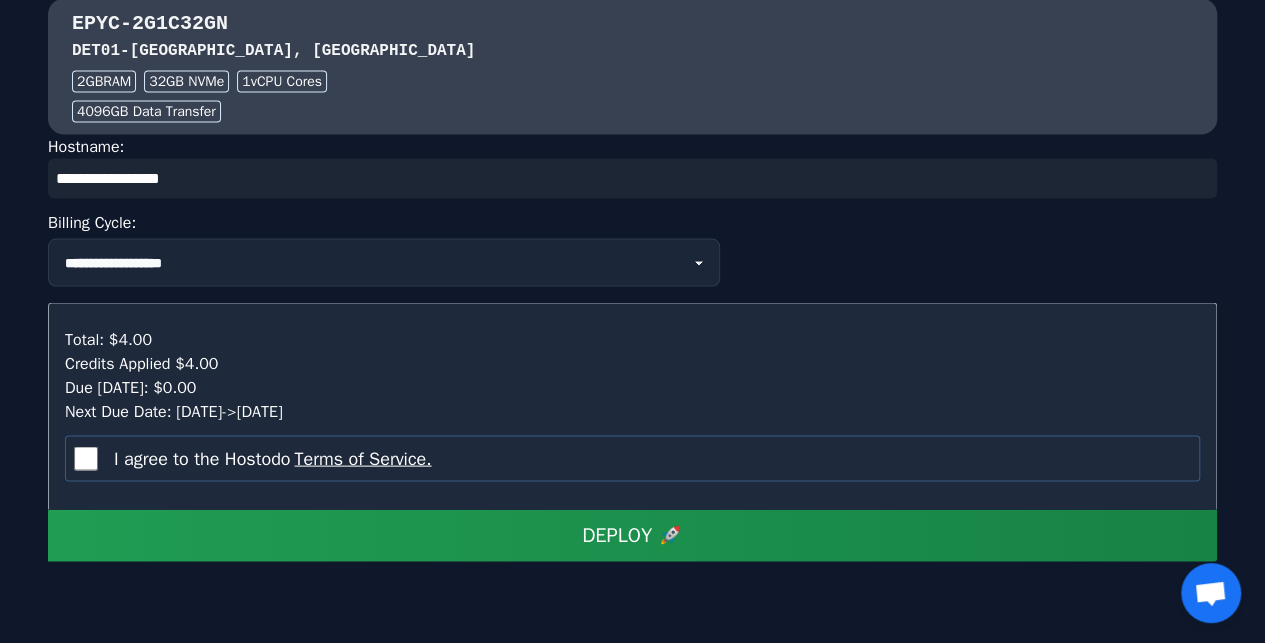 click on "DEPLOY 🚀" at bounding box center [632, 535] 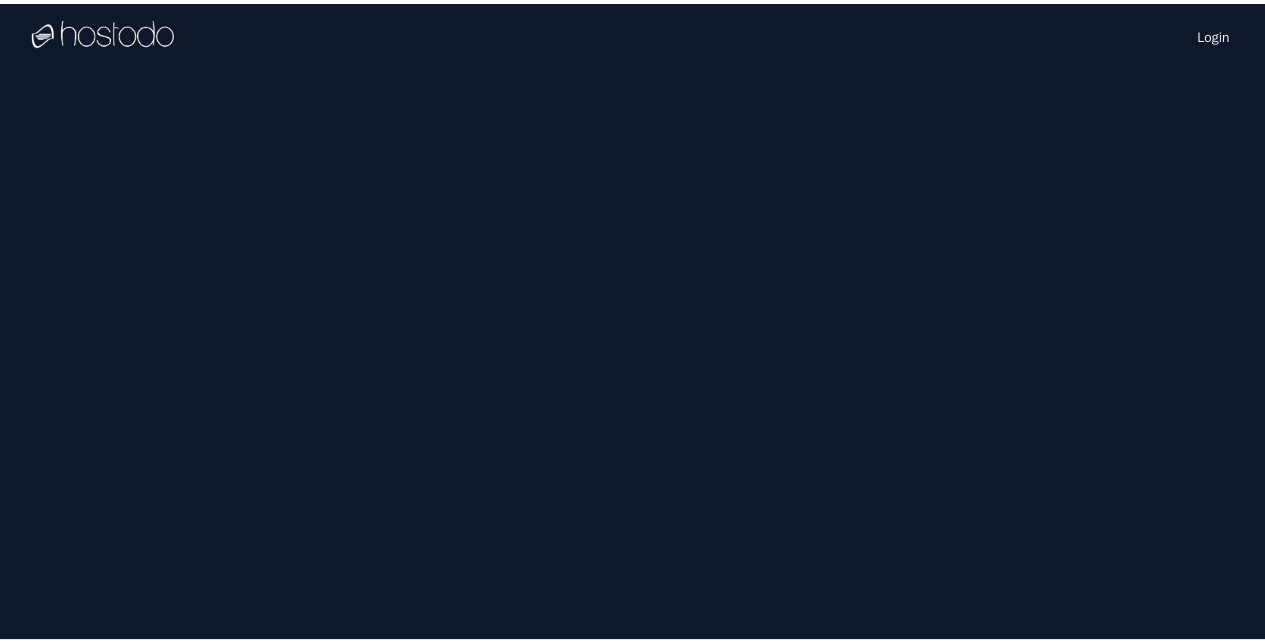 scroll, scrollTop: 0, scrollLeft: 0, axis: both 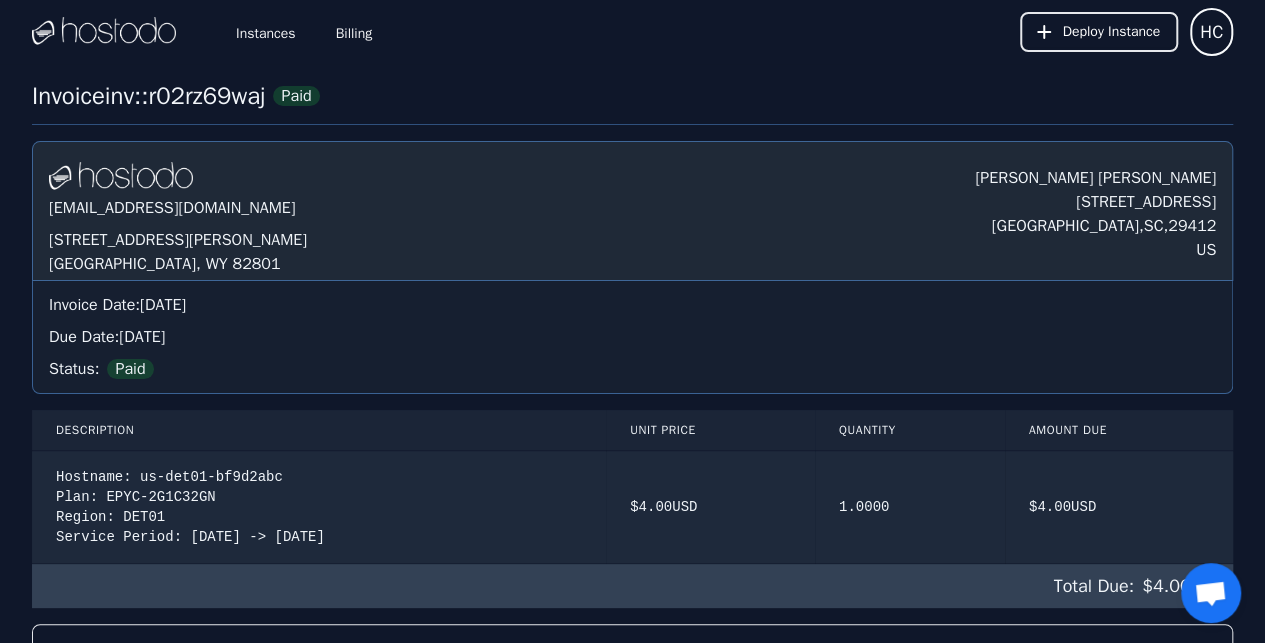 click on "Instances" at bounding box center [266, 32] 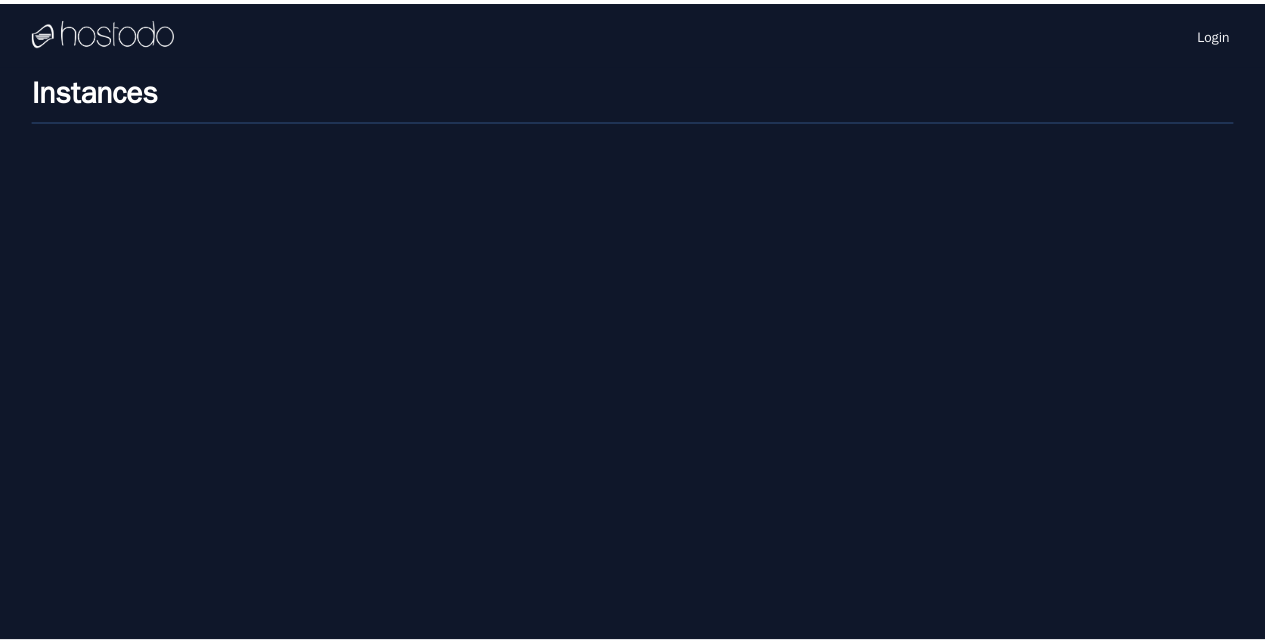 scroll, scrollTop: 0, scrollLeft: 0, axis: both 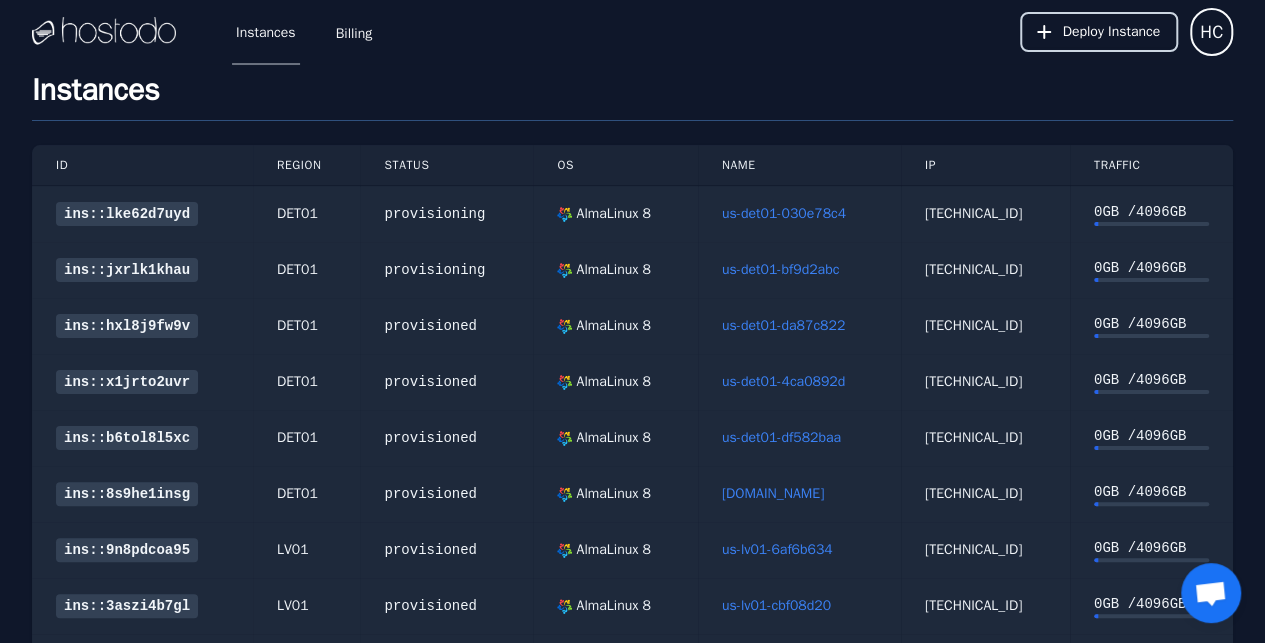 click on "Deploy Instance" at bounding box center [1111, 32] 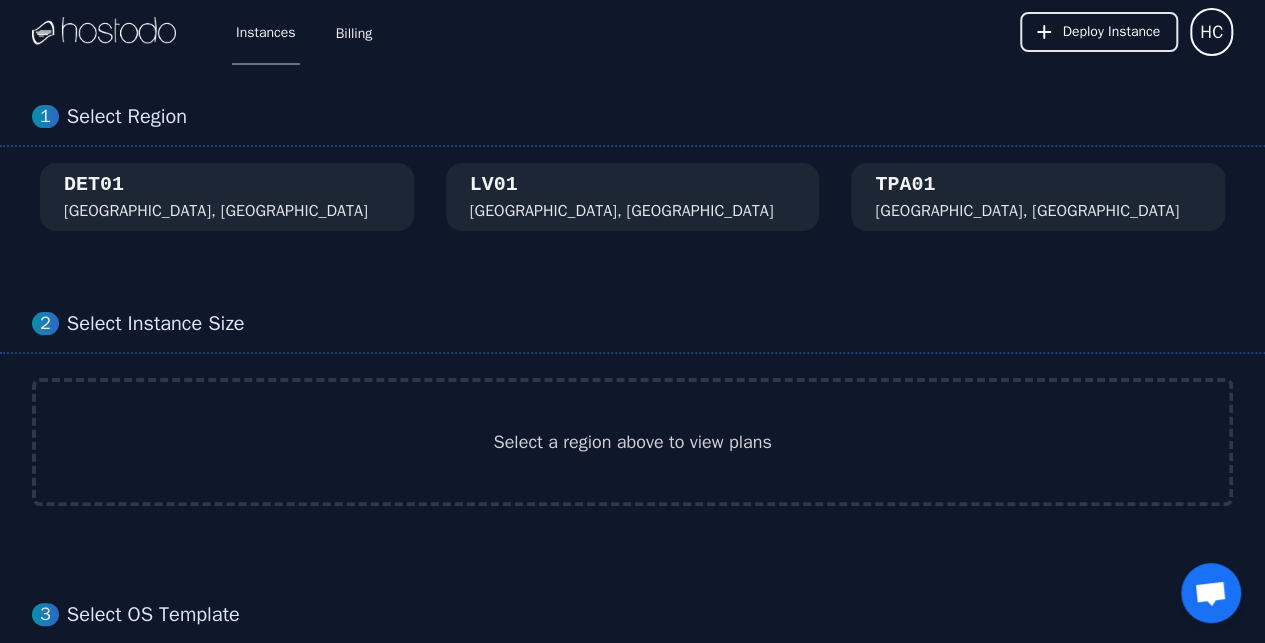 click on "1 Select Region [GEOGRAPHIC_DATA]" at bounding box center [632, 167] 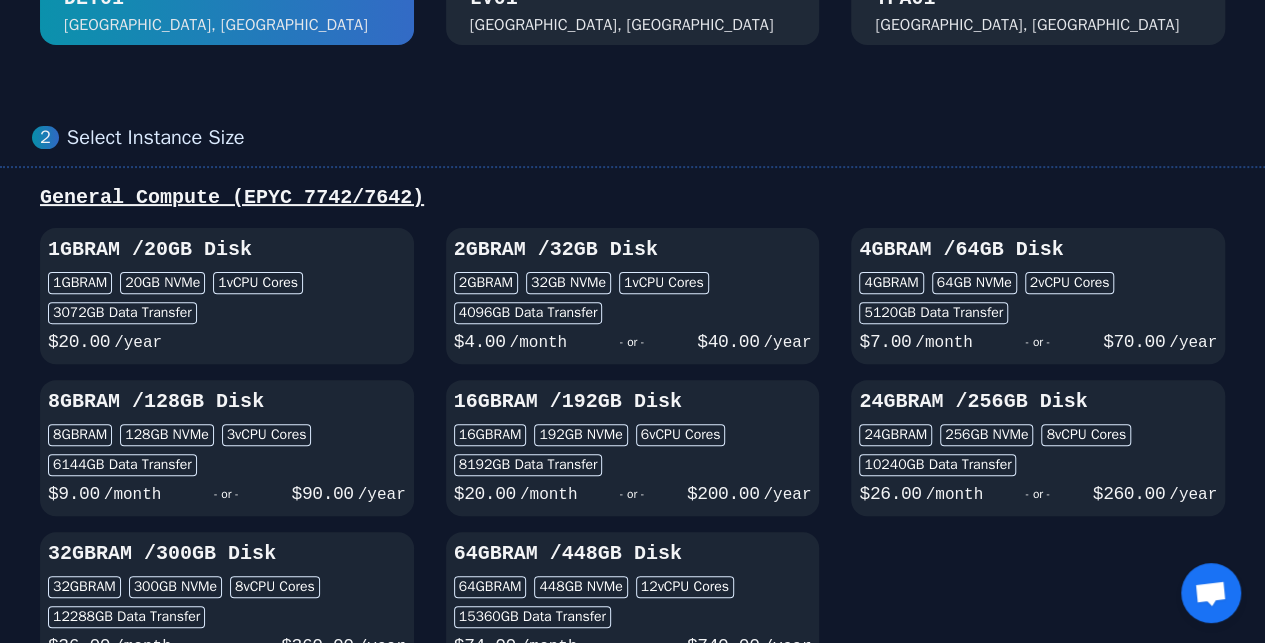 scroll, scrollTop: 266, scrollLeft: 0, axis: vertical 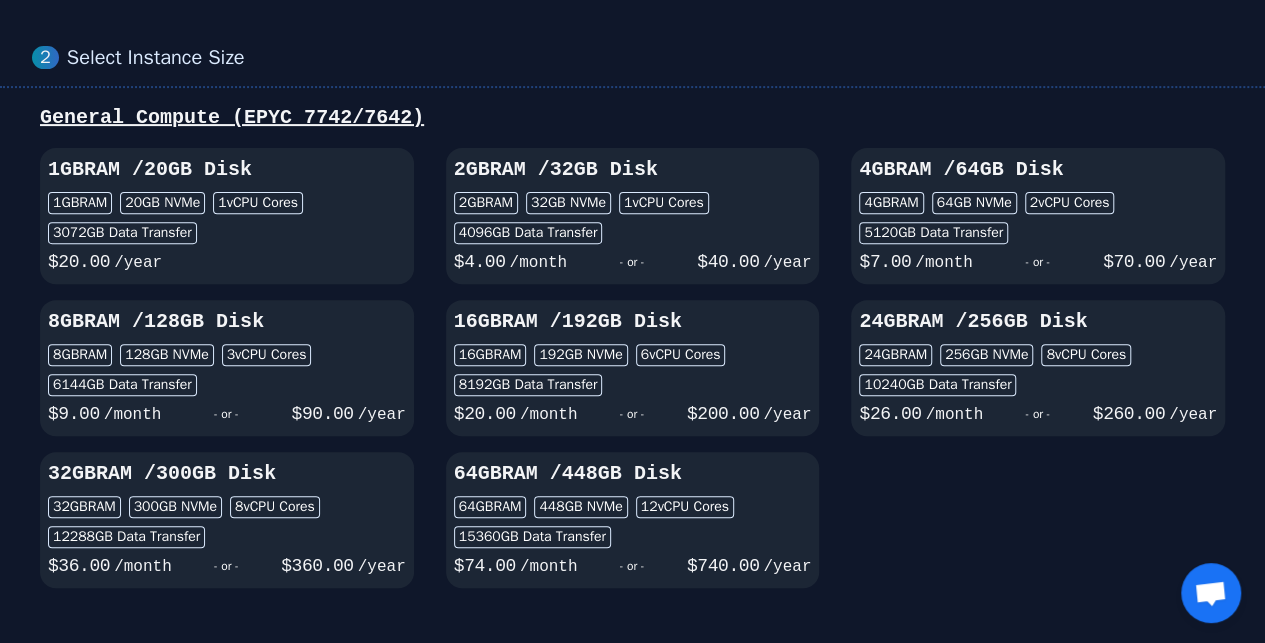 click on "4096 GB Data Transfer" at bounding box center [528, 233] 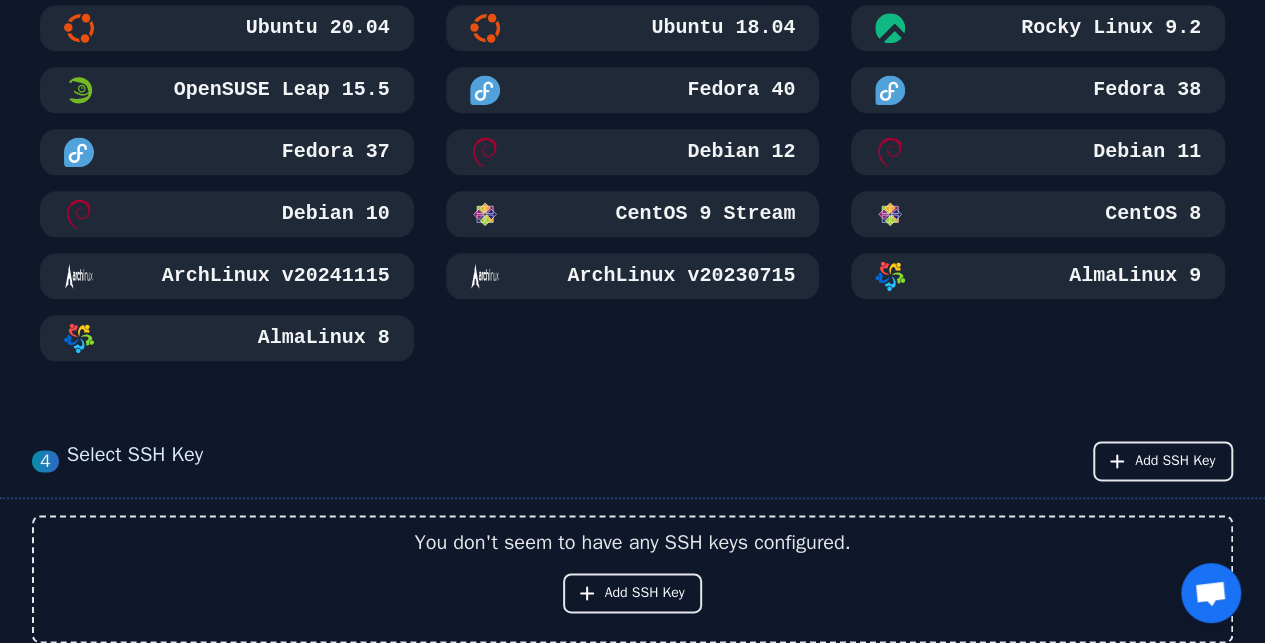 scroll, scrollTop: 1066, scrollLeft: 0, axis: vertical 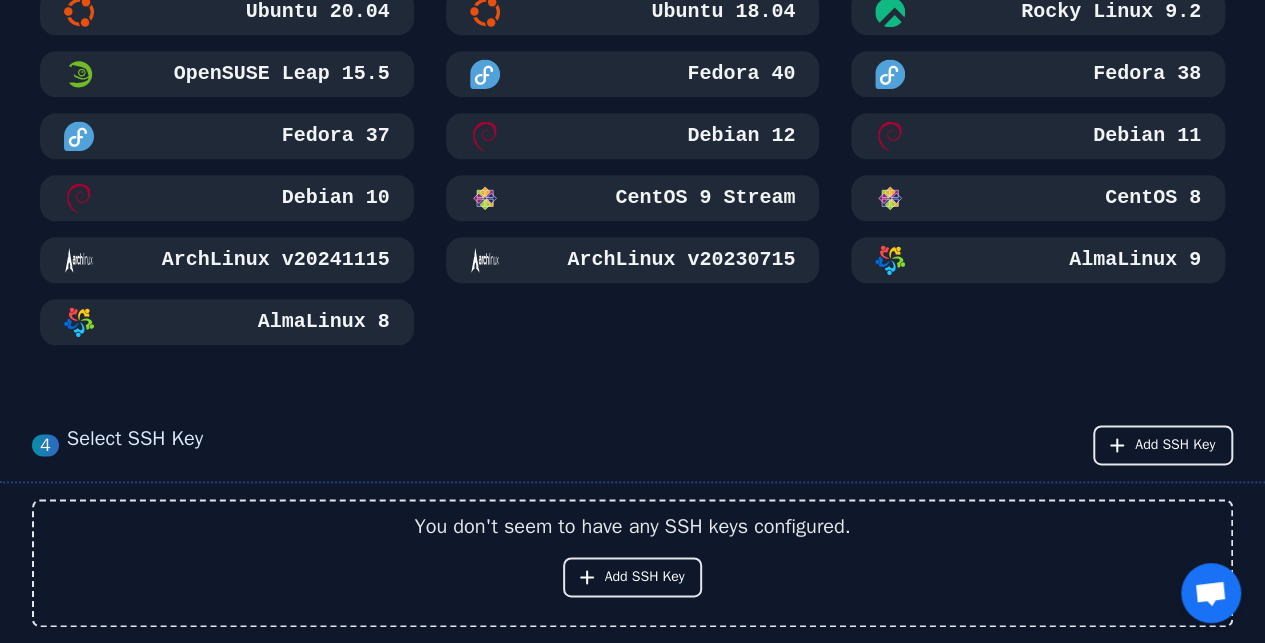 click on "AlmaLinux 8" at bounding box center [227, 322] 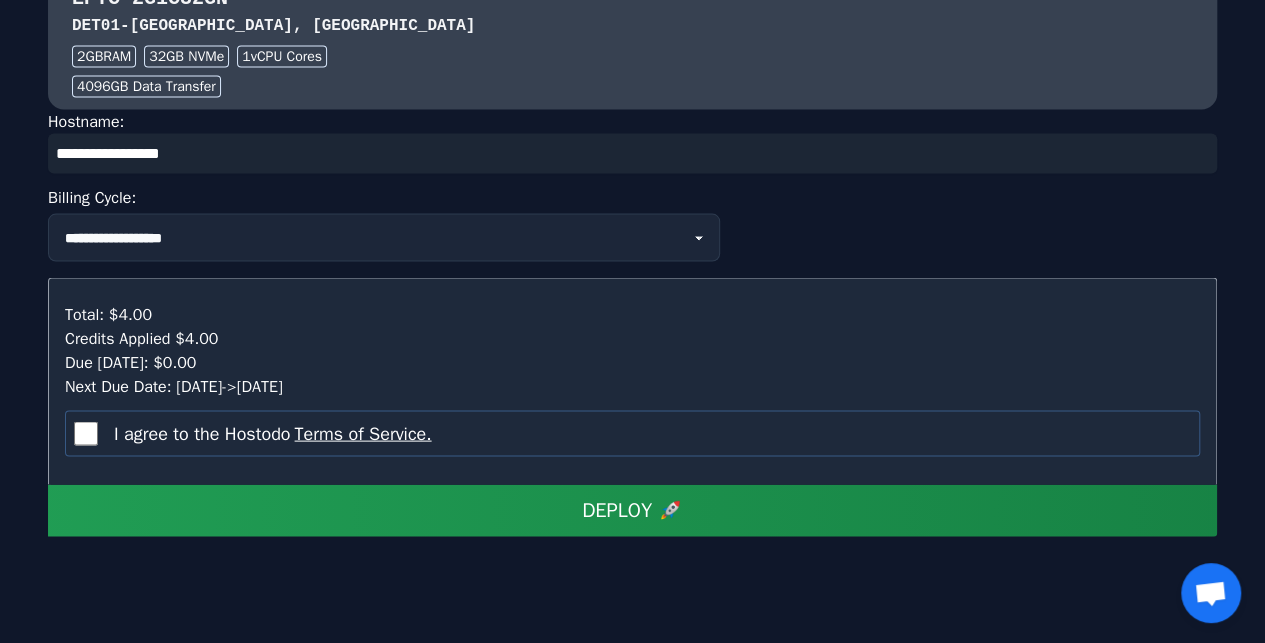 scroll, scrollTop: 1913, scrollLeft: 0, axis: vertical 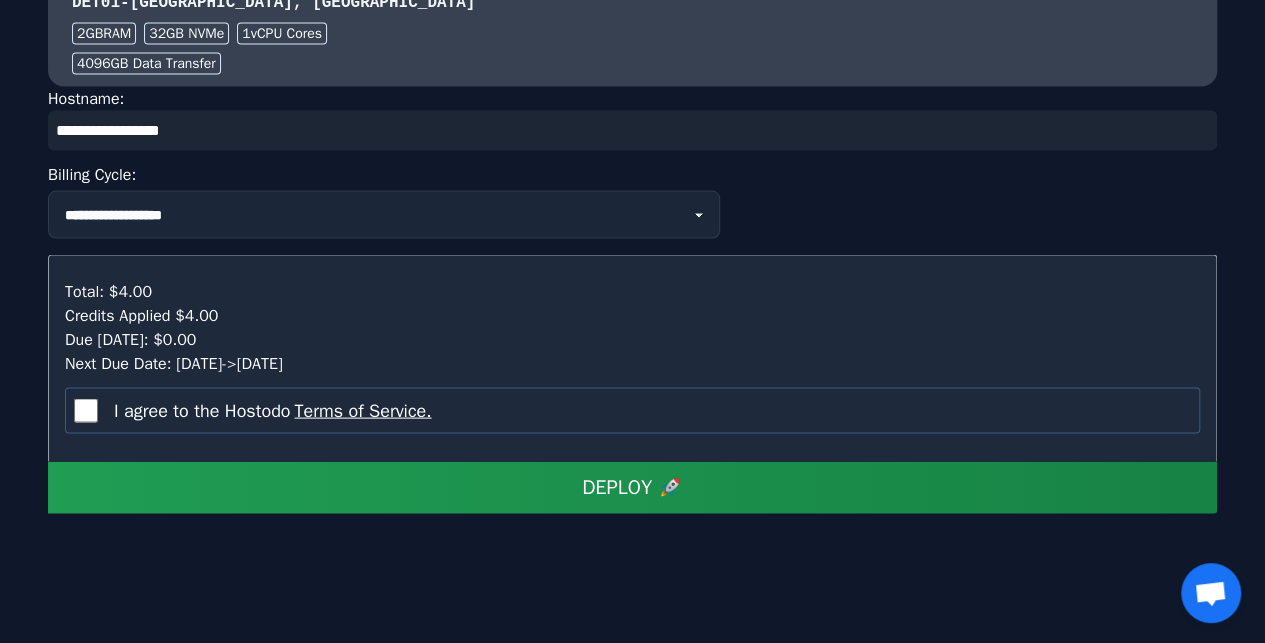 click on "DEPLOY 🚀" at bounding box center [632, 488] 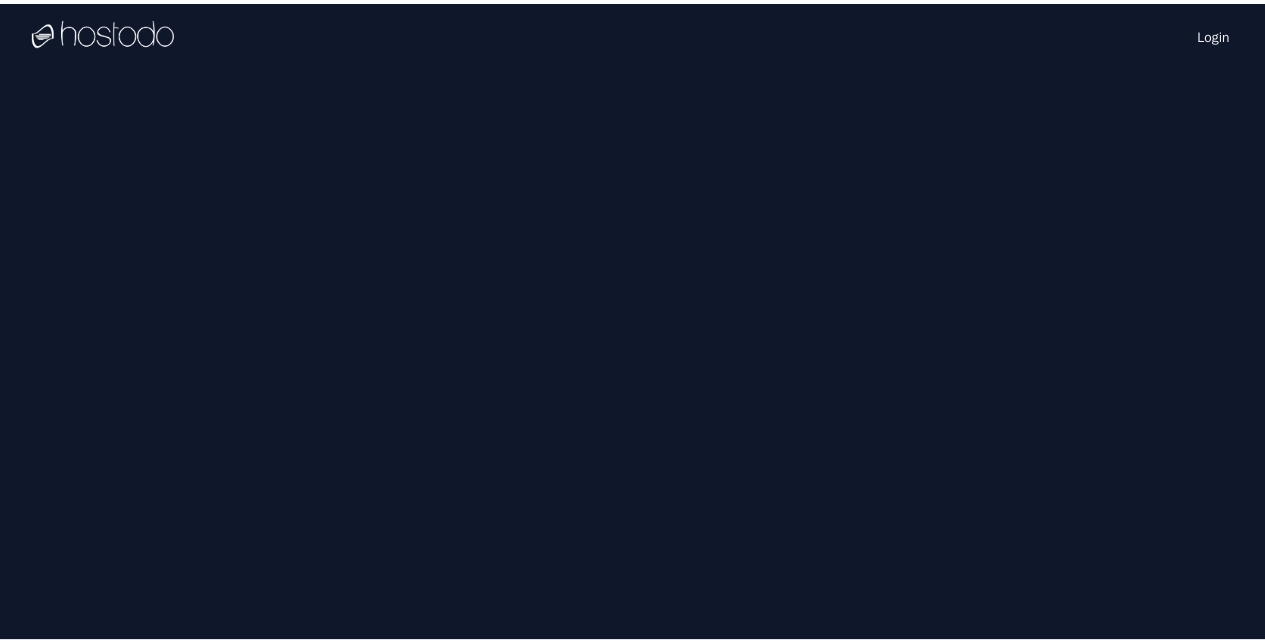 scroll, scrollTop: 0, scrollLeft: 0, axis: both 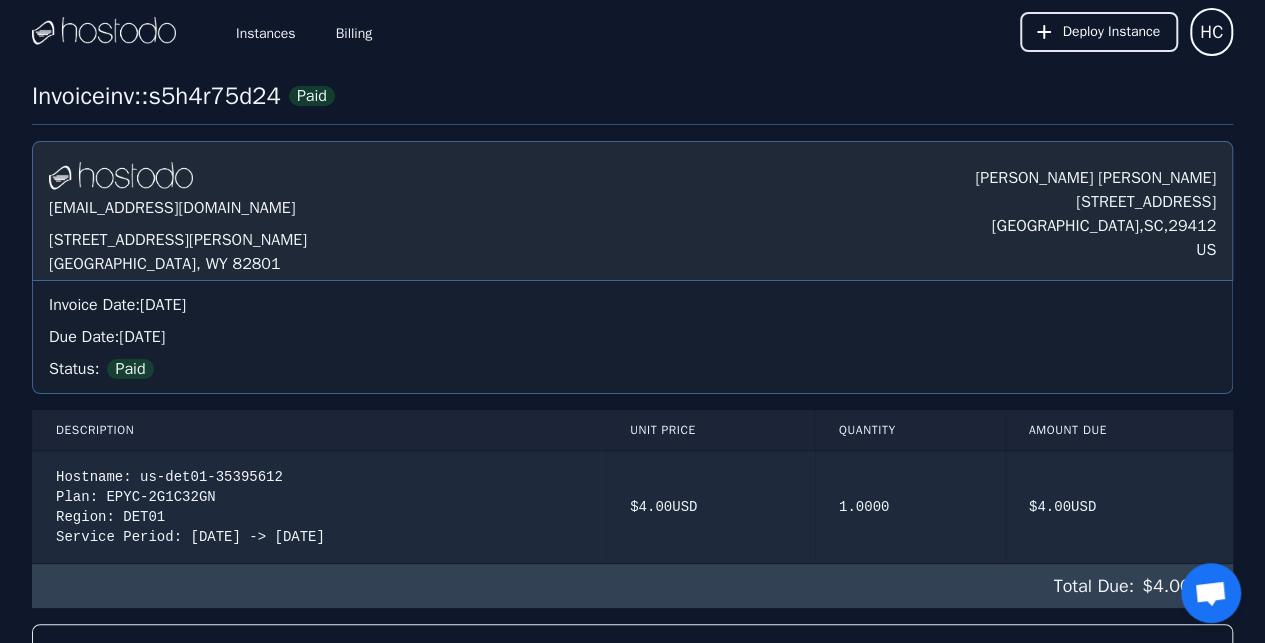 click on "Instances" at bounding box center (266, 32) 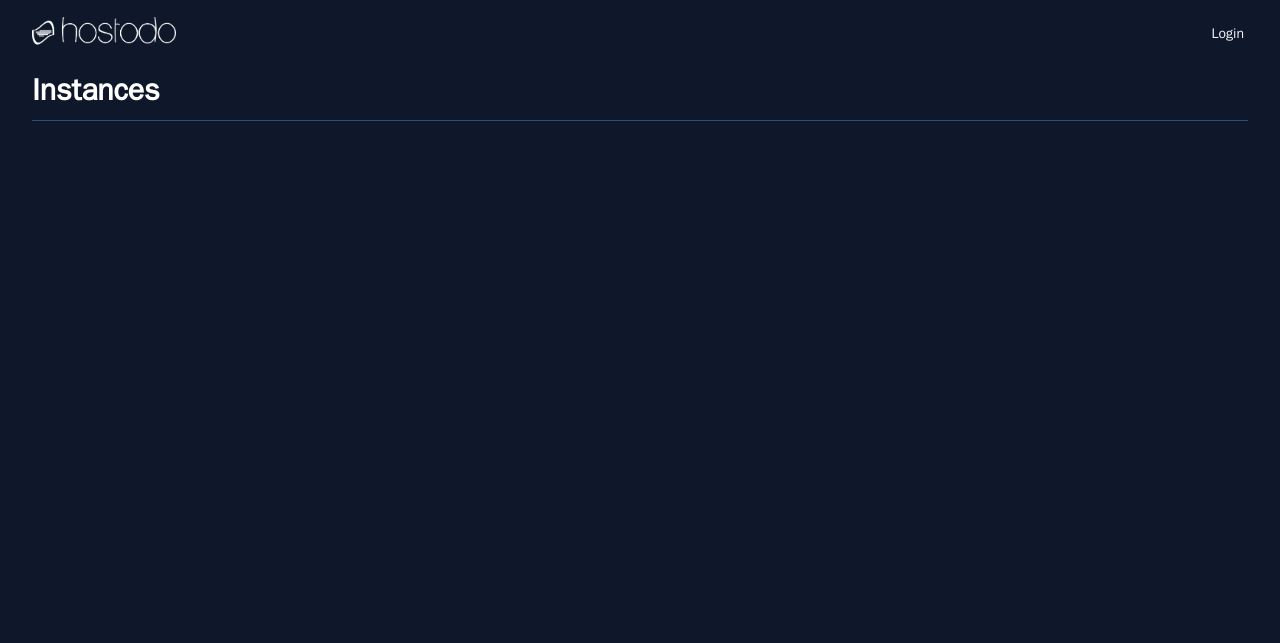 scroll, scrollTop: 0, scrollLeft: 0, axis: both 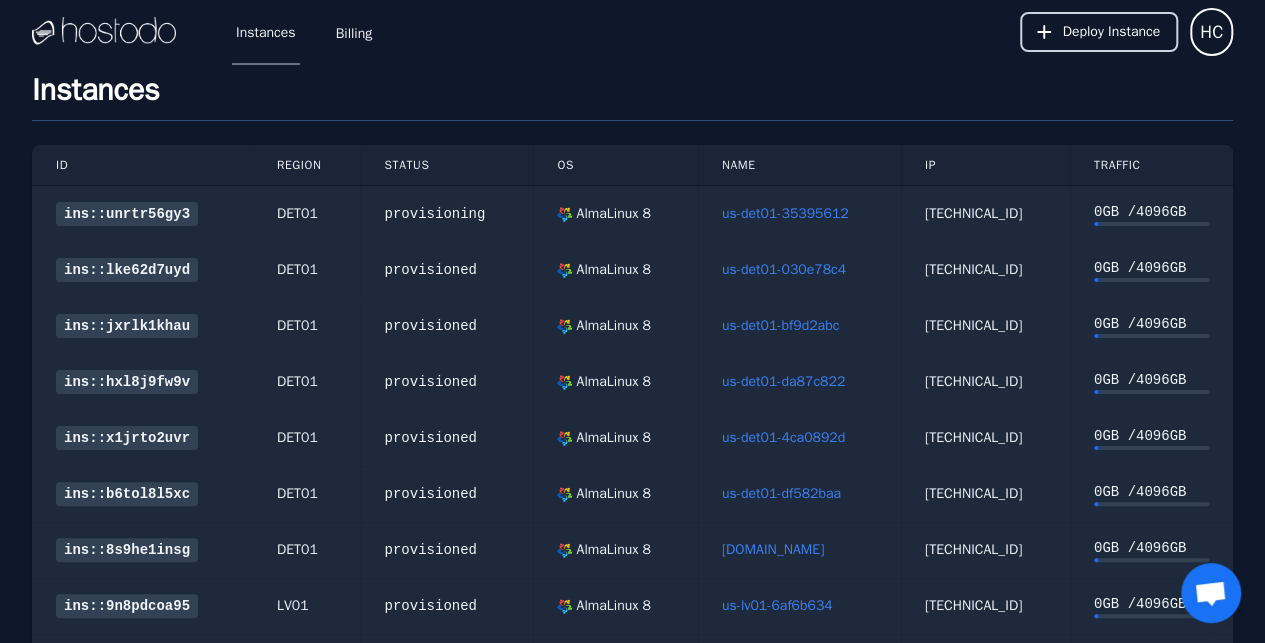 click on "Deploy Instance" at bounding box center [1111, 32] 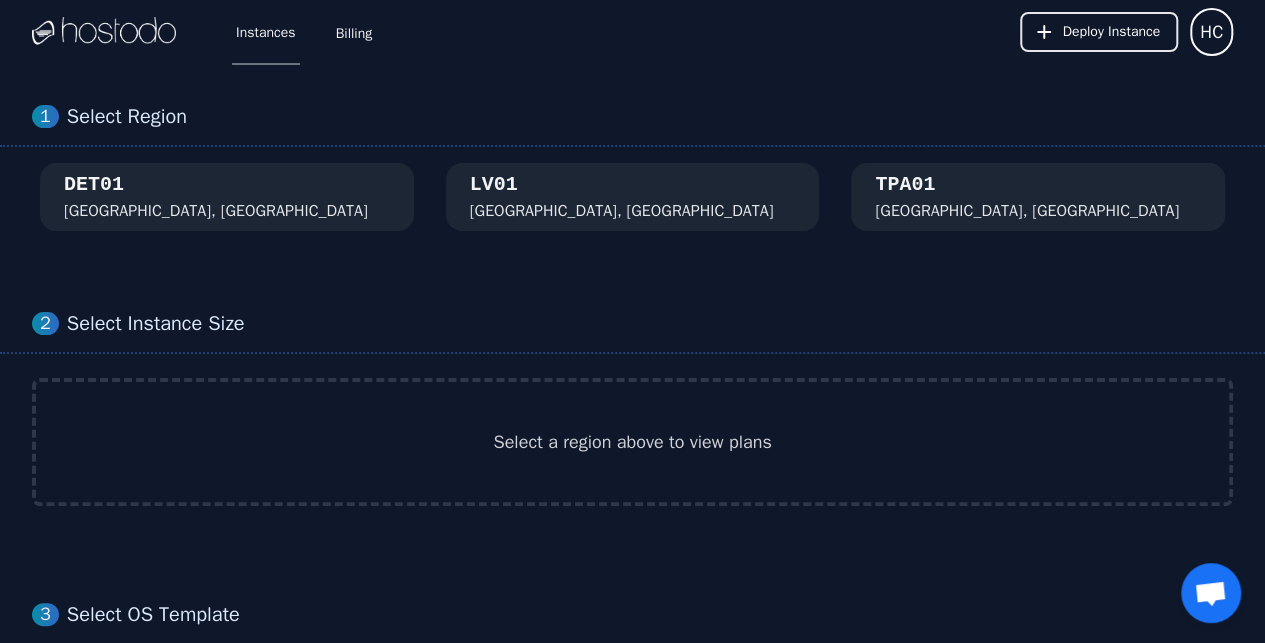 click on "DET01   Detroit, MI" at bounding box center [227, 197] 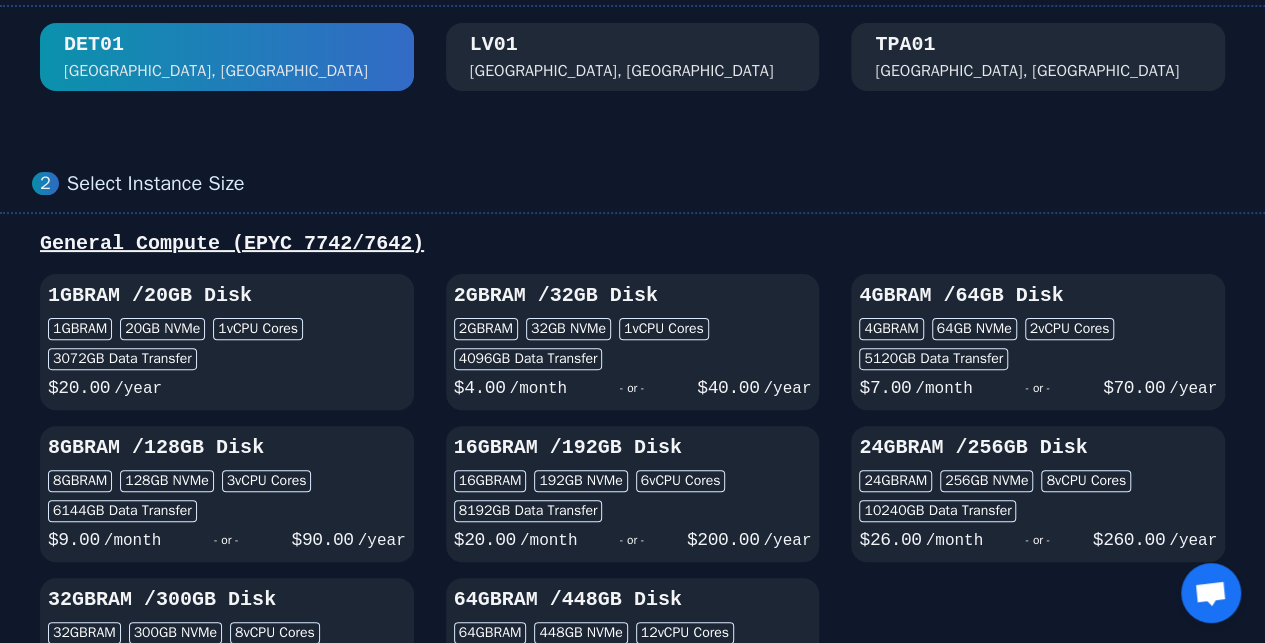 scroll, scrollTop: 266, scrollLeft: 0, axis: vertical 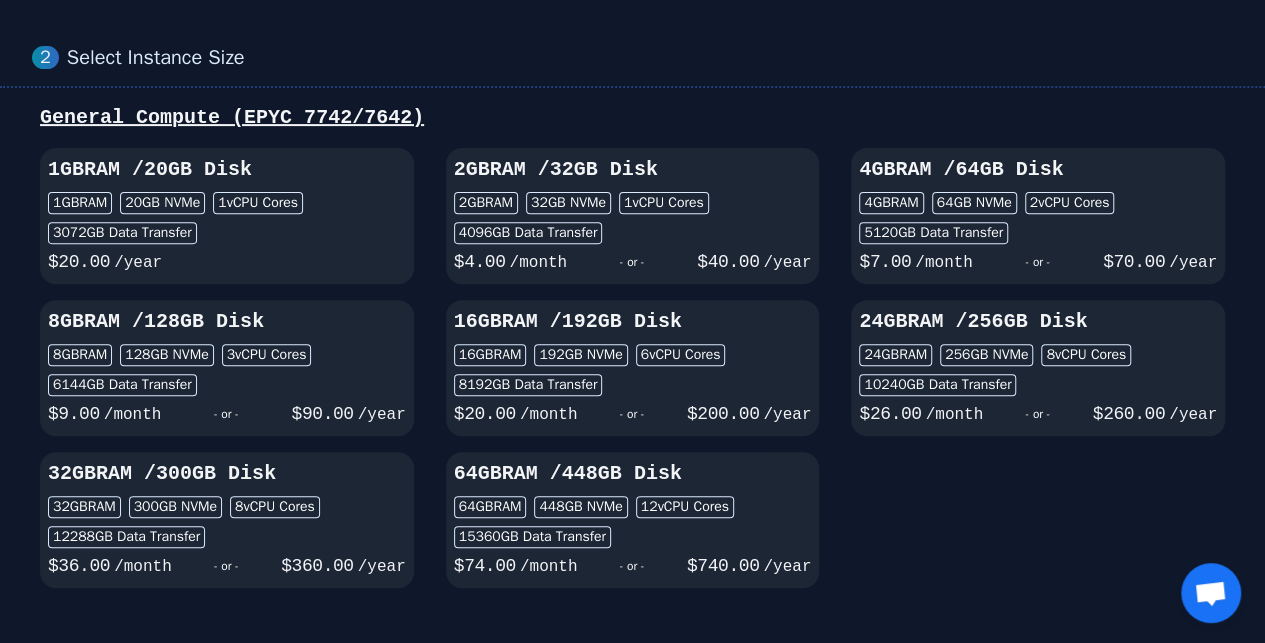 click on "- or -" at bounding box center [632, 262] 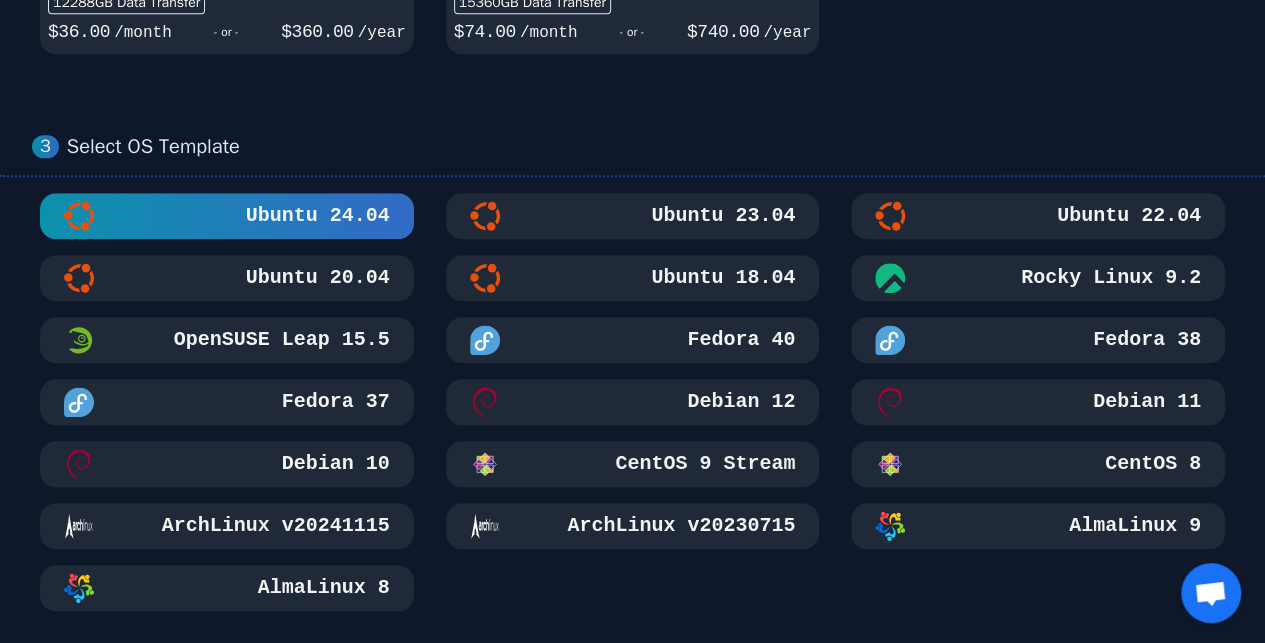scroll, scrollTop: 1066, scrollLeft: 0, axis: vertical 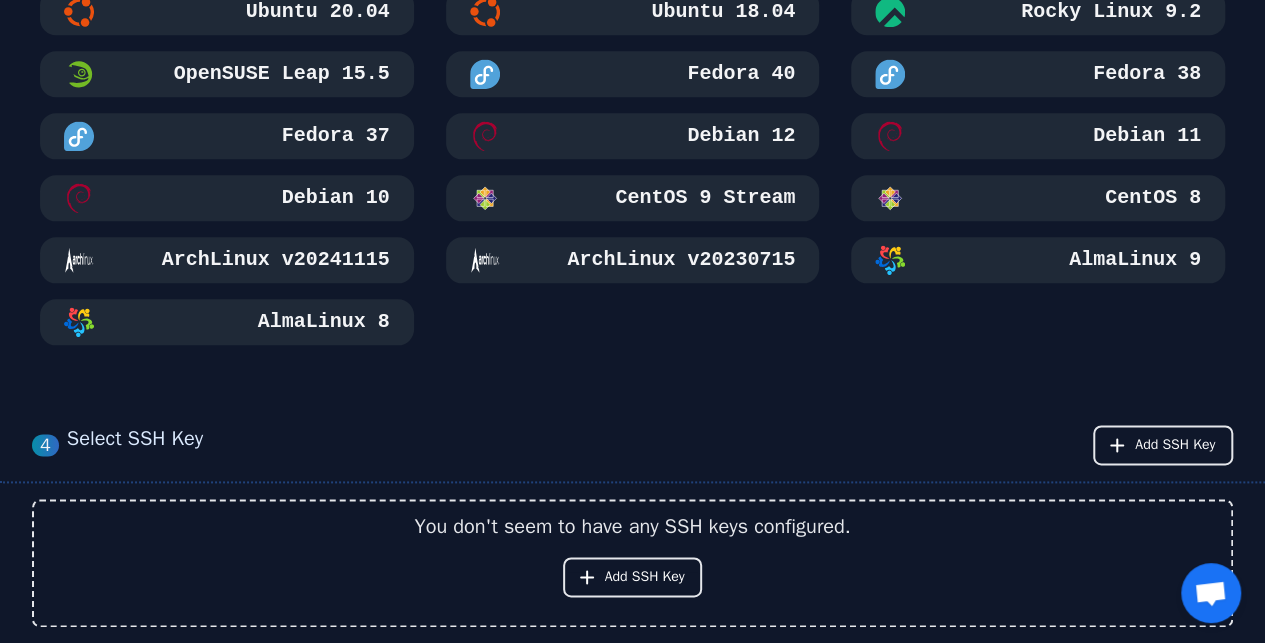 click on "Ubuntu 24.04 Ubuntu 23.04 Ubuntu 22.04 Ubuntu 20.04 Ubuntu 18.04 Rocky Linux 9.2 OpenSUSE Leap 15.5 Fedora 40 Fedora 38 Fedora 37 Debian 12 Debian 11 Debian 10 CentOS 9 Stream CentOS 8 ArchLinux v20241115 ArchLinux v20230715 AlmaLinux 9 AlmaLinux 8" at bounding box center (632, 136) 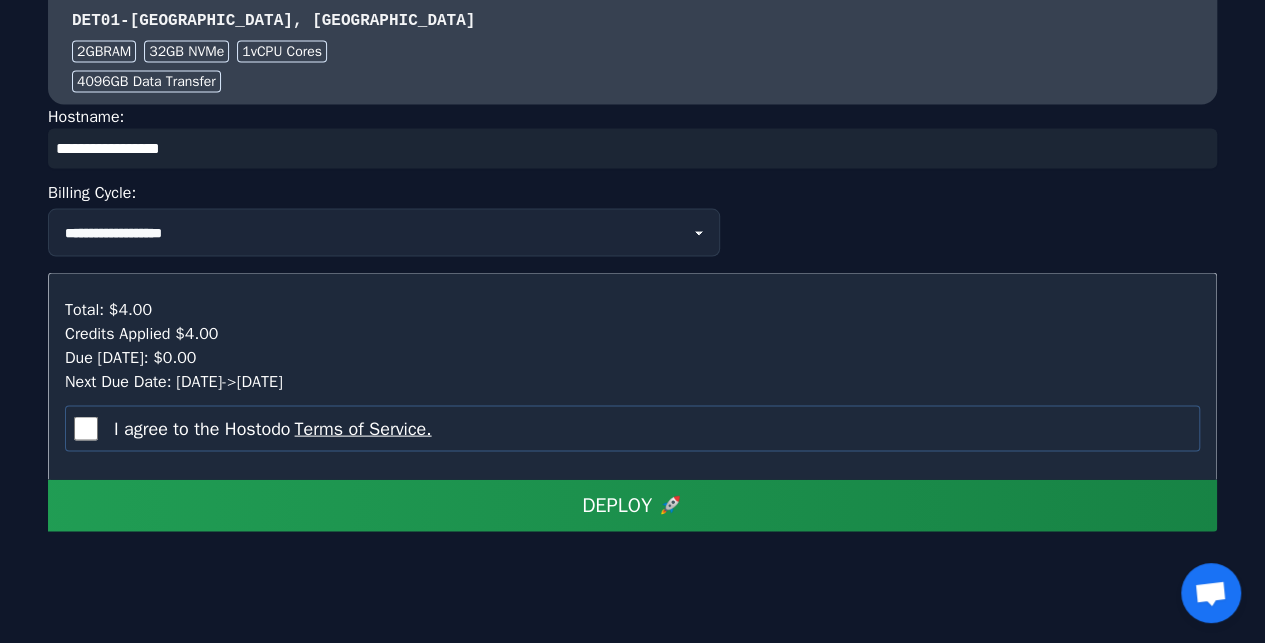 scroll, scrollTop: 1913, scrollLeft: 0, axis: vertical 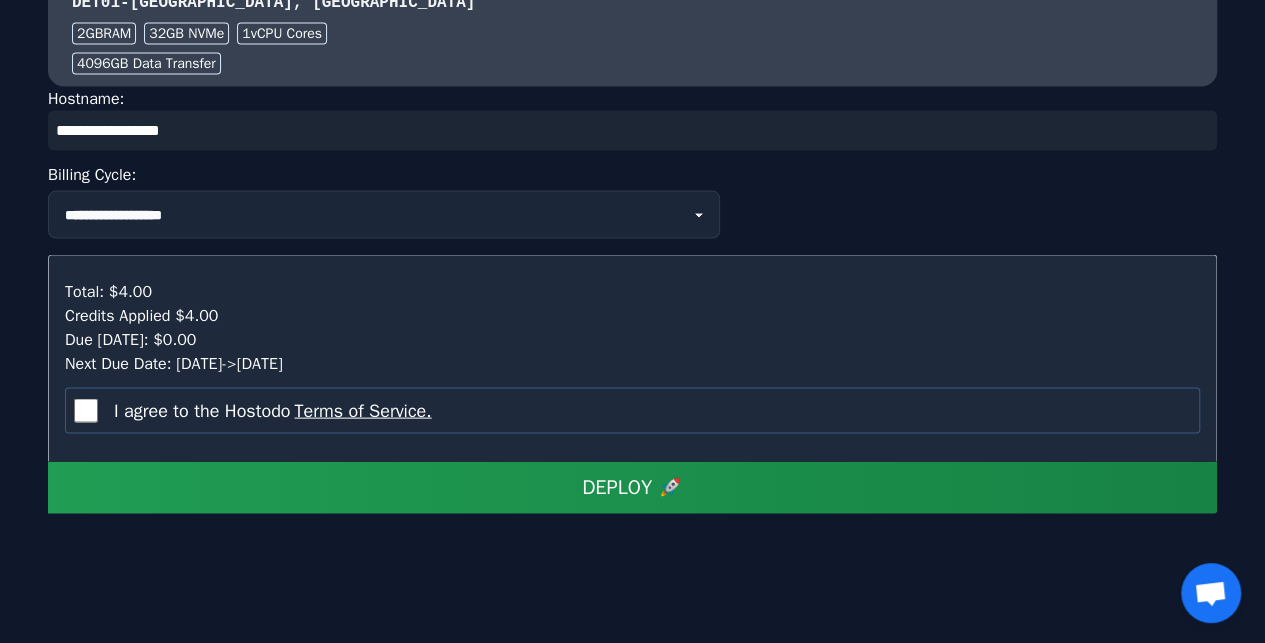 click on "DEPLOY 🚀" at bounding box center [632, 488] 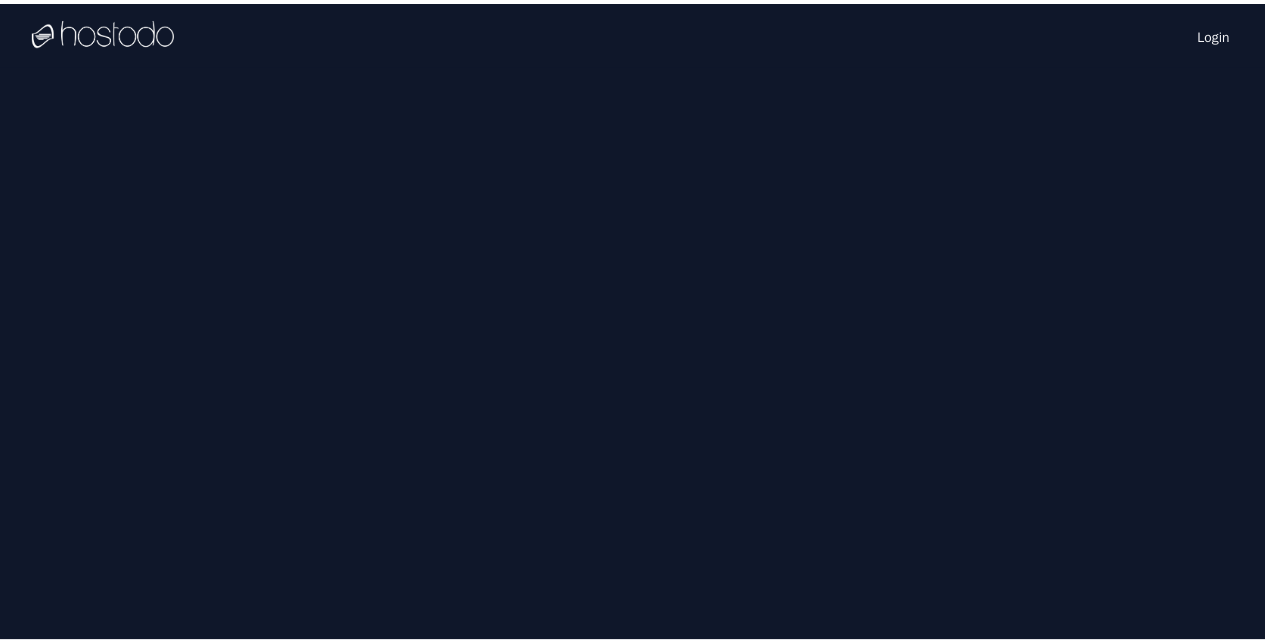 scroll, scrollTop: 0, scrollLeft: 0, axis: both 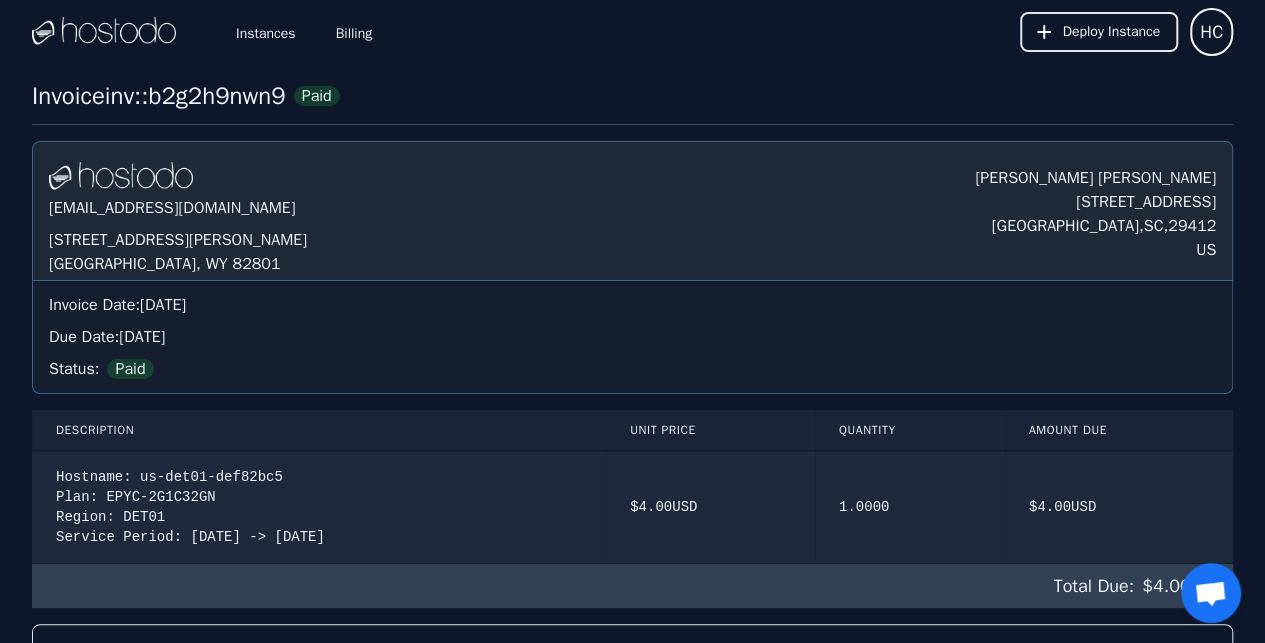 click on "Instances" at bounding box center (266, 32) 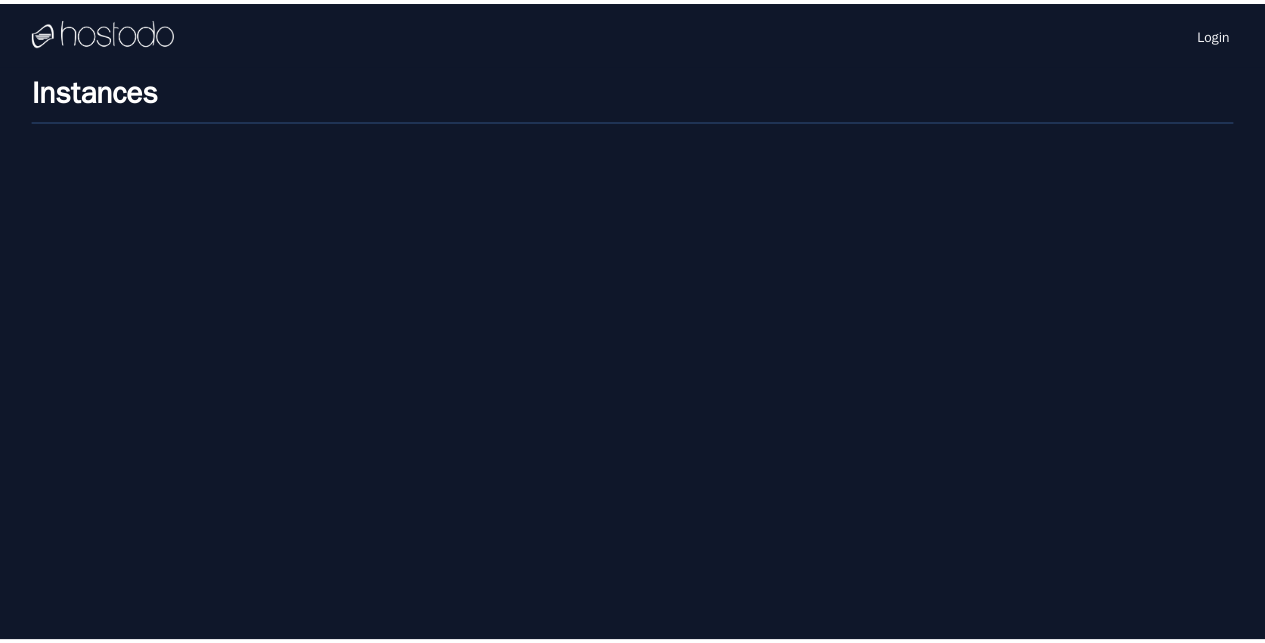 scroll, scrollTop: 0, scrollLeft: 0, axis: both 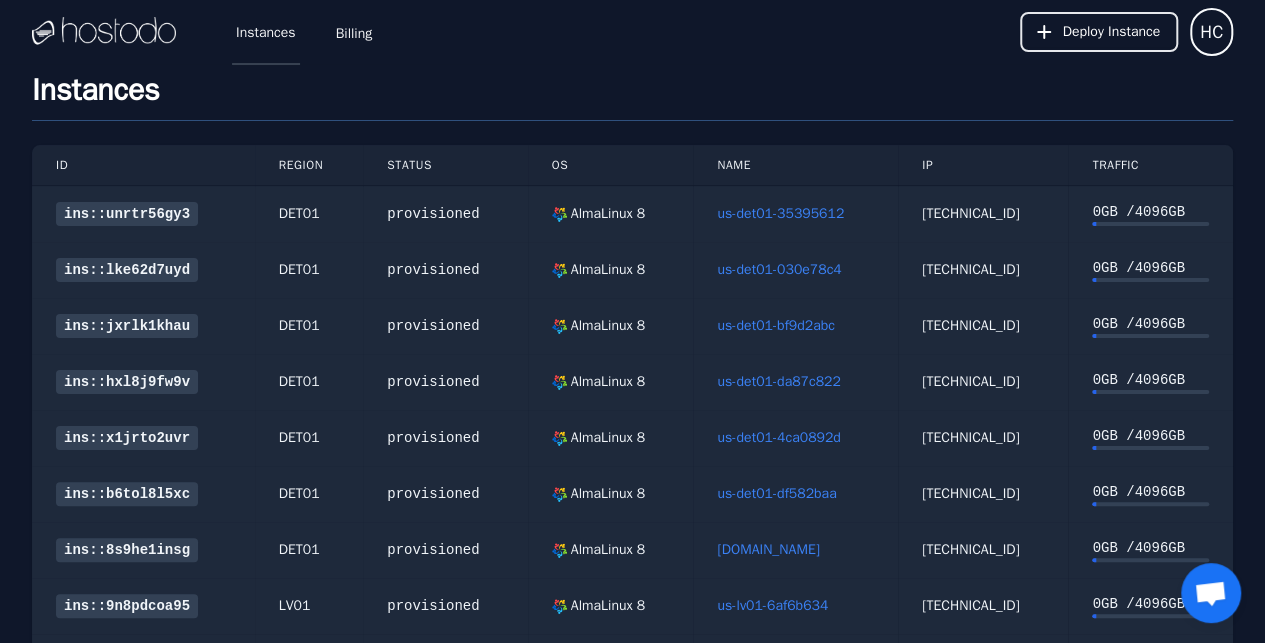 click on "Instances" at bounding box center (266, 32) 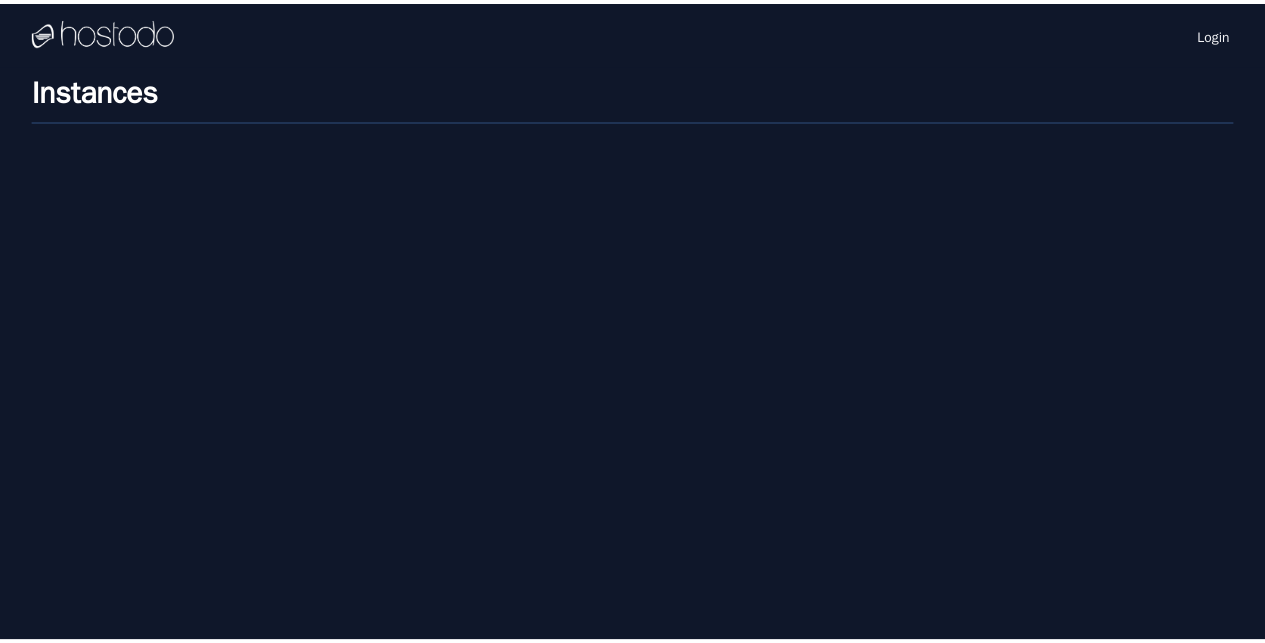 scroll, scrollTop: 0, scrollLeft: 0, axis: both 